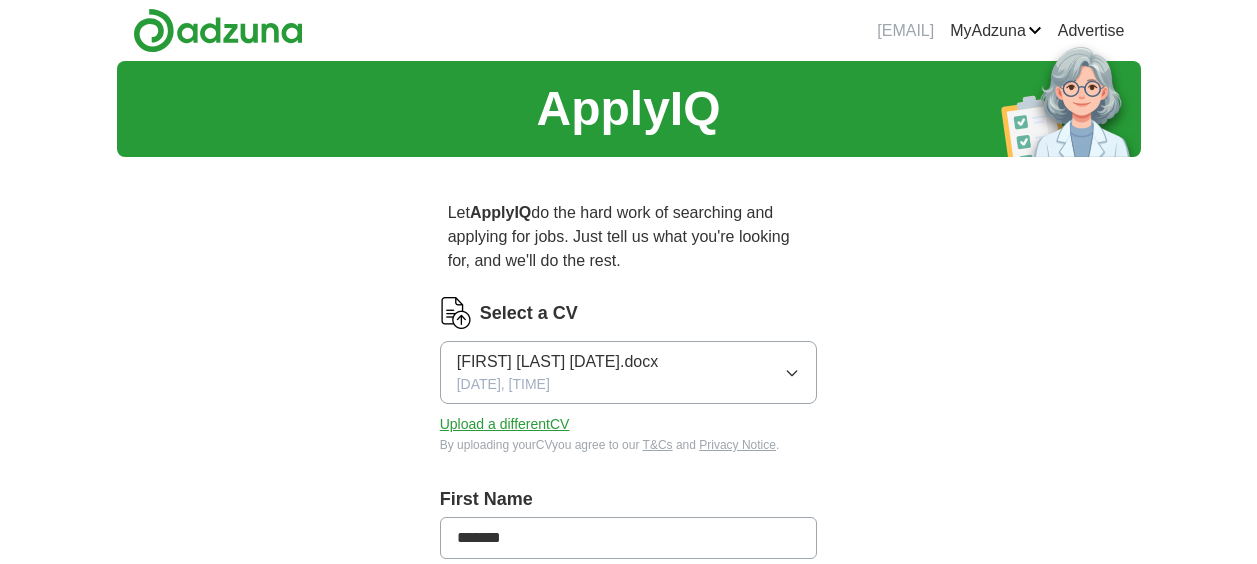 scroll, scrollTop: 0, scrollLeft: 0, axis: both 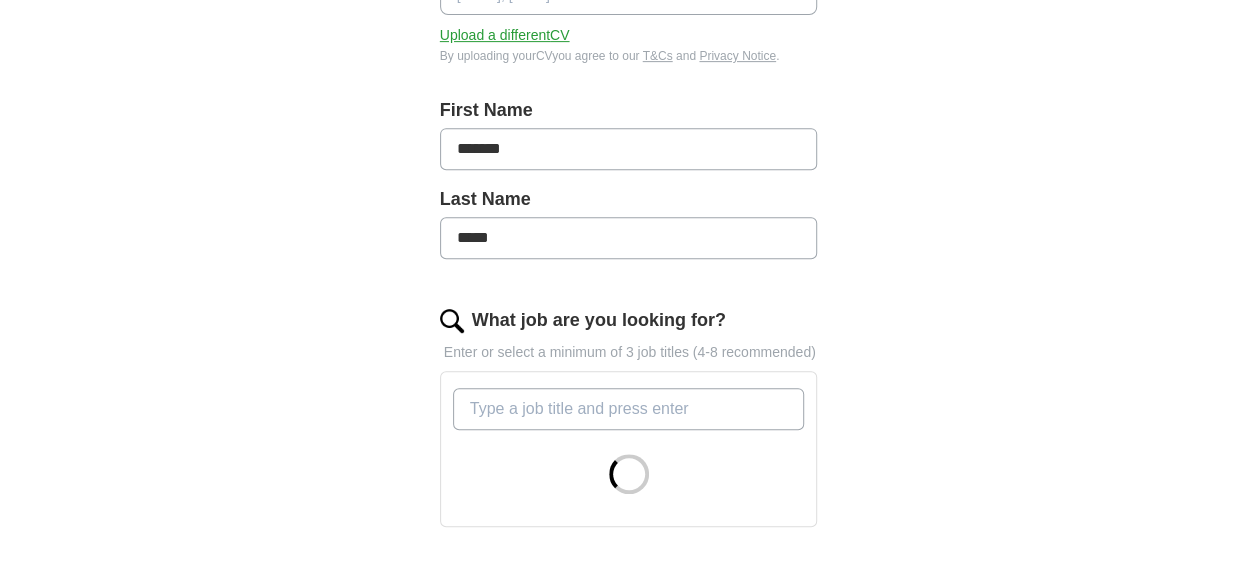 click on "*******" at bounding box center (629, 149) 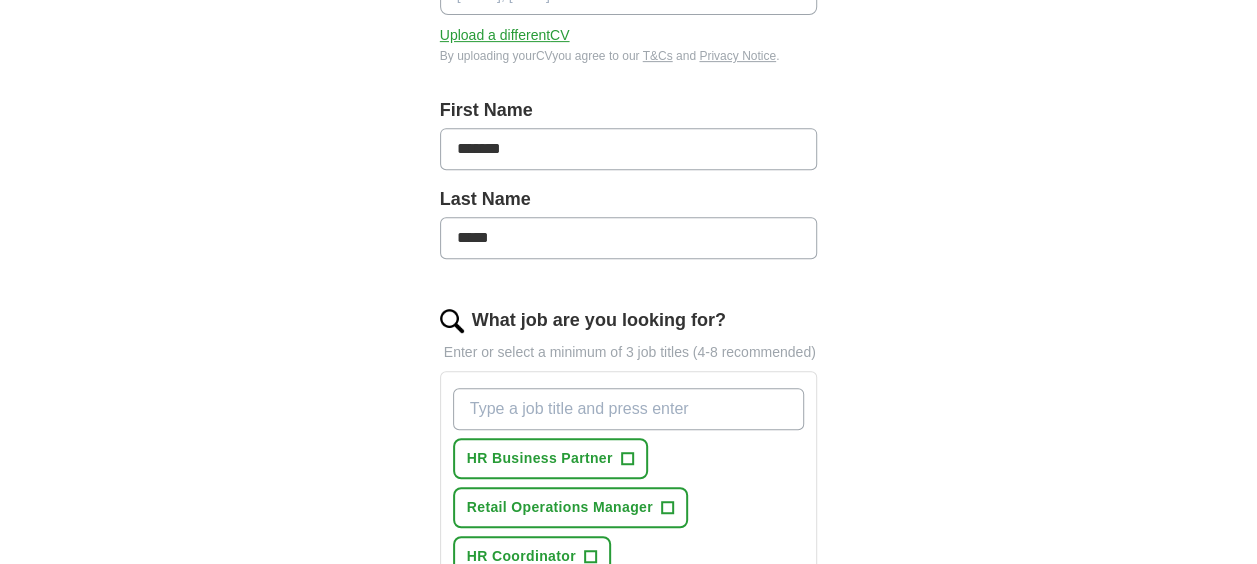 type on "*******" 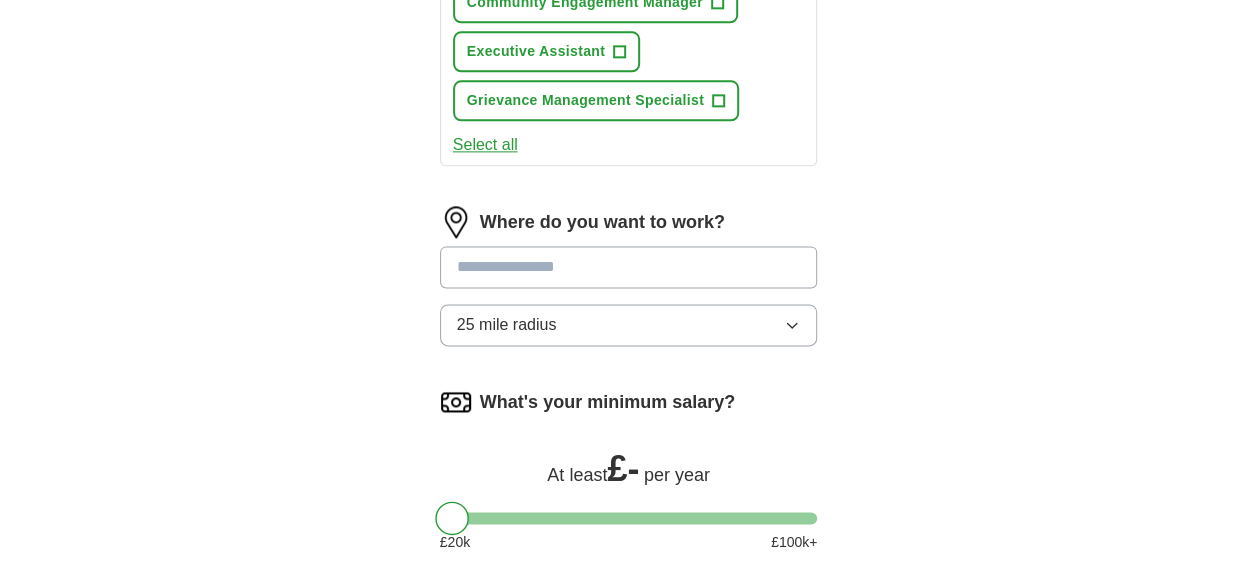 scroll, scrollTop: 1256, scrollLeft: 0, axis: vertical 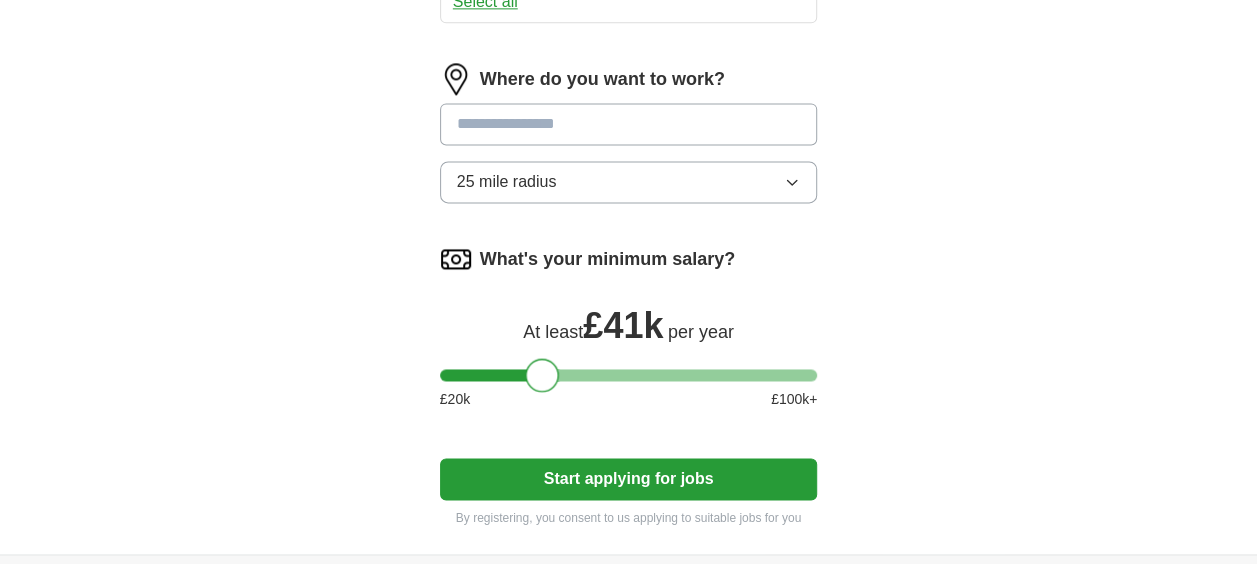 drag, startPoint x: 458, startPoint y: 374, endPoint x: 550, endPoint y: 370, distance: 92.086914 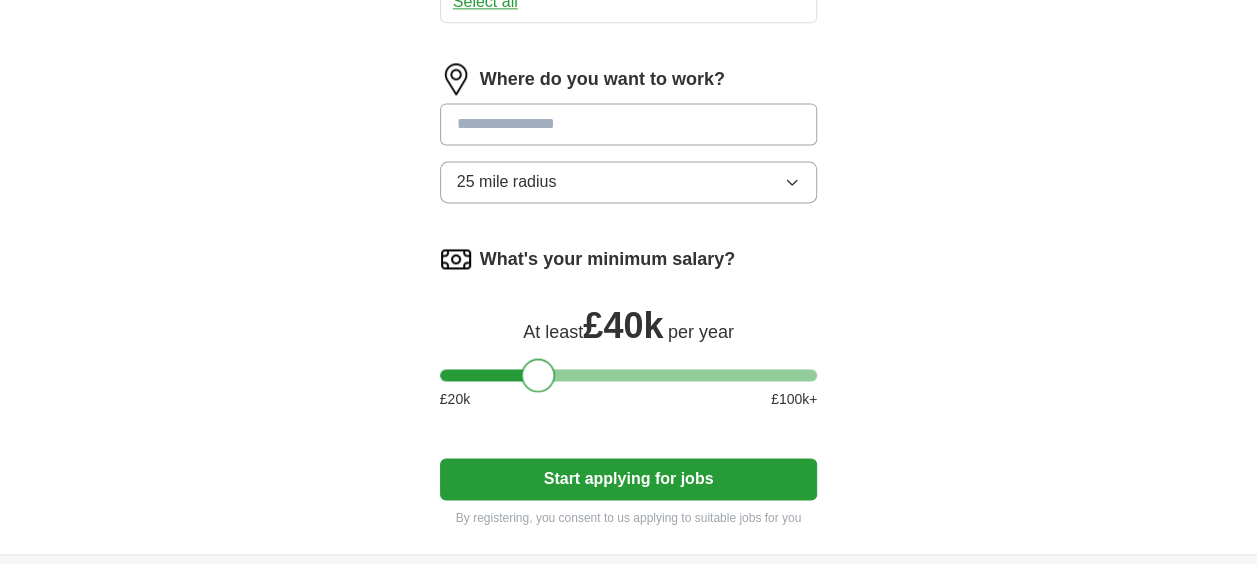 click at bounding box center [538, 375] 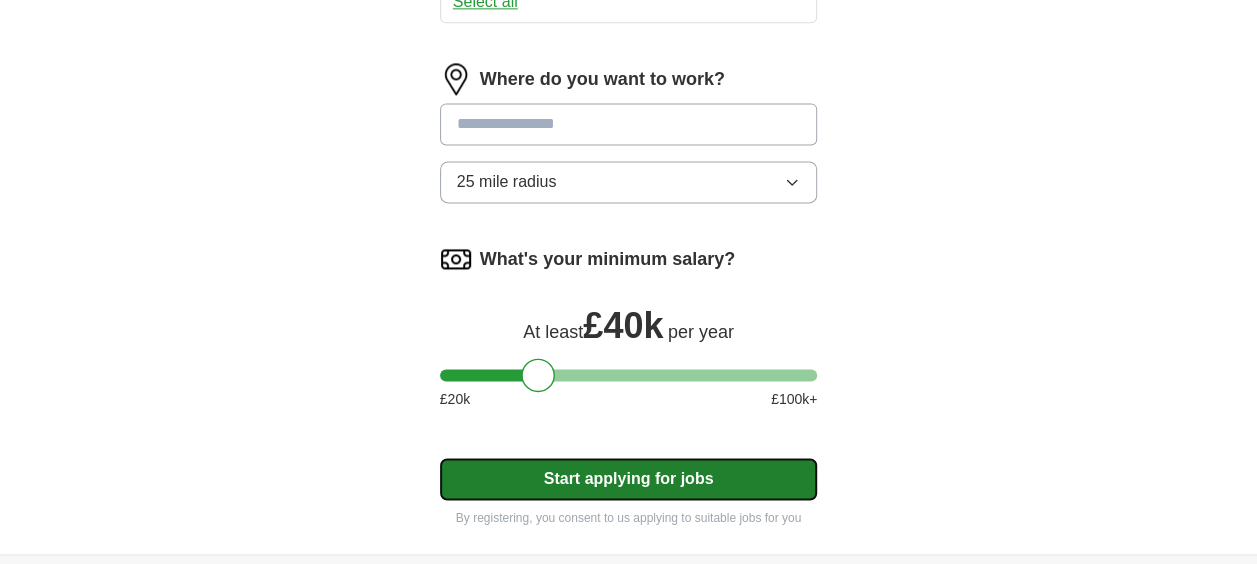 click on "Start applying for jobs" at bounding box center (629, 479) 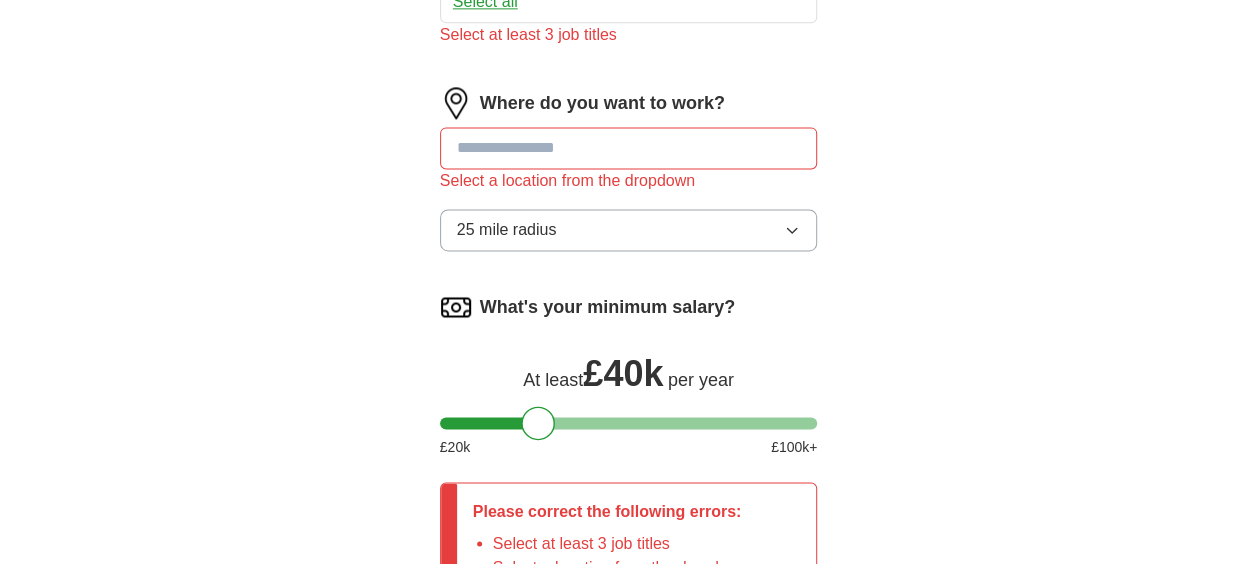 click at bounding box center [629, 148] 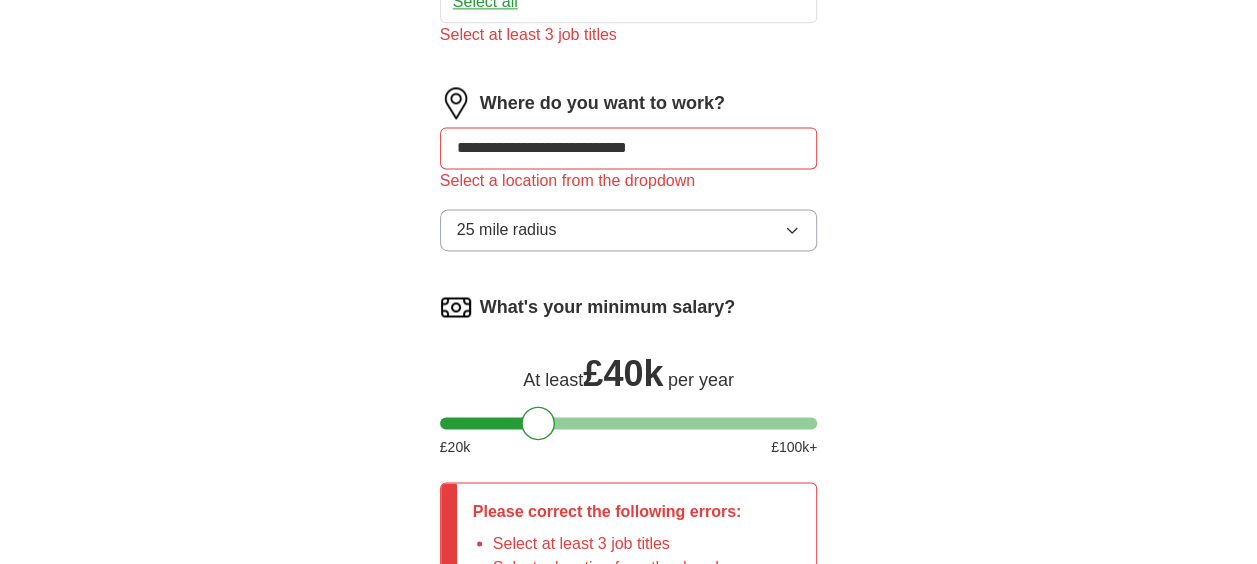 click on "**********" at bounding box center (629, 148) 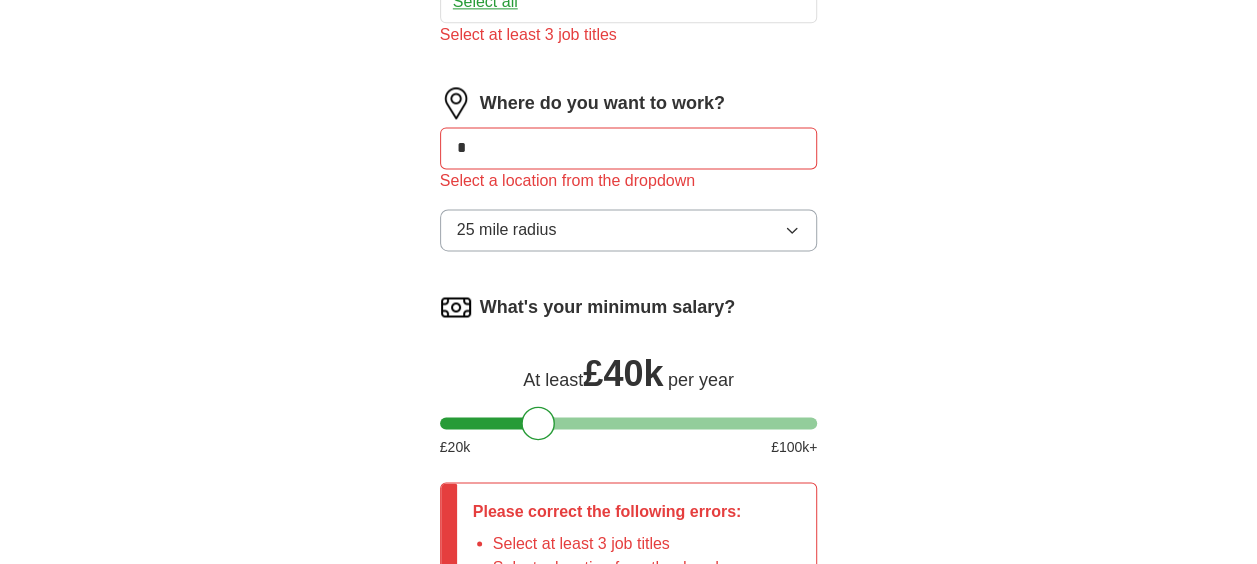 type on "*" 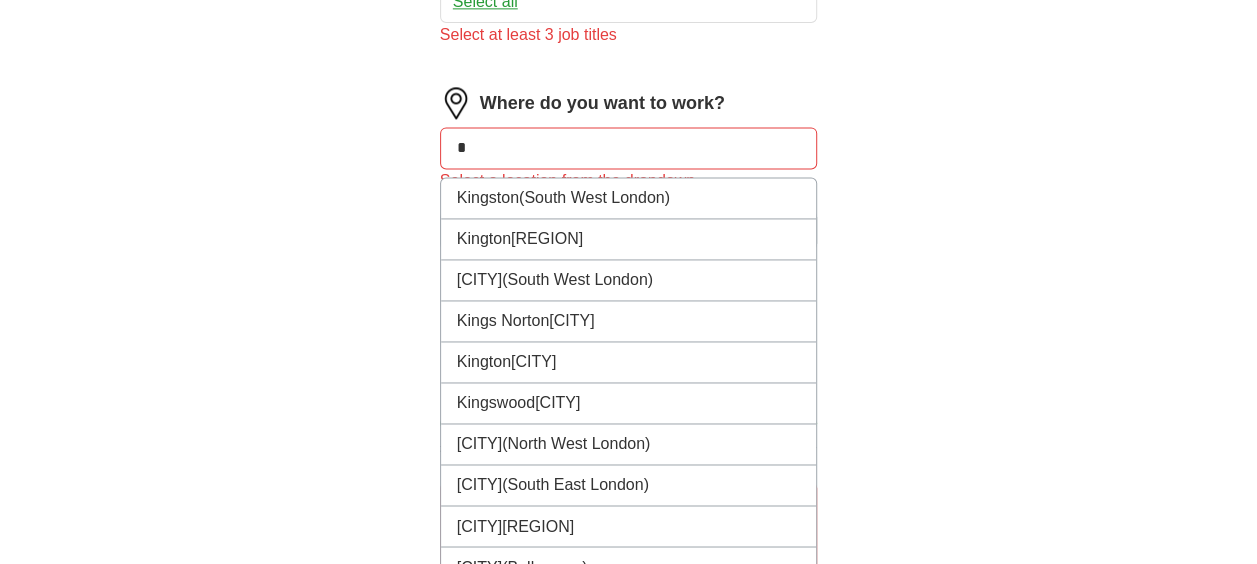 type on "*" 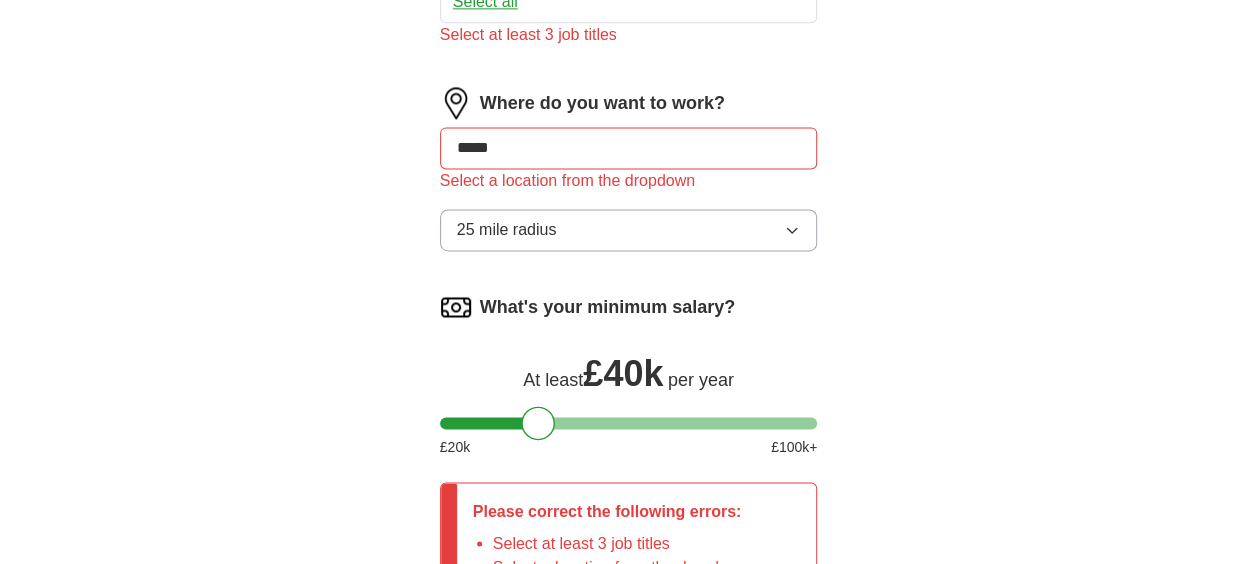 type on "******" 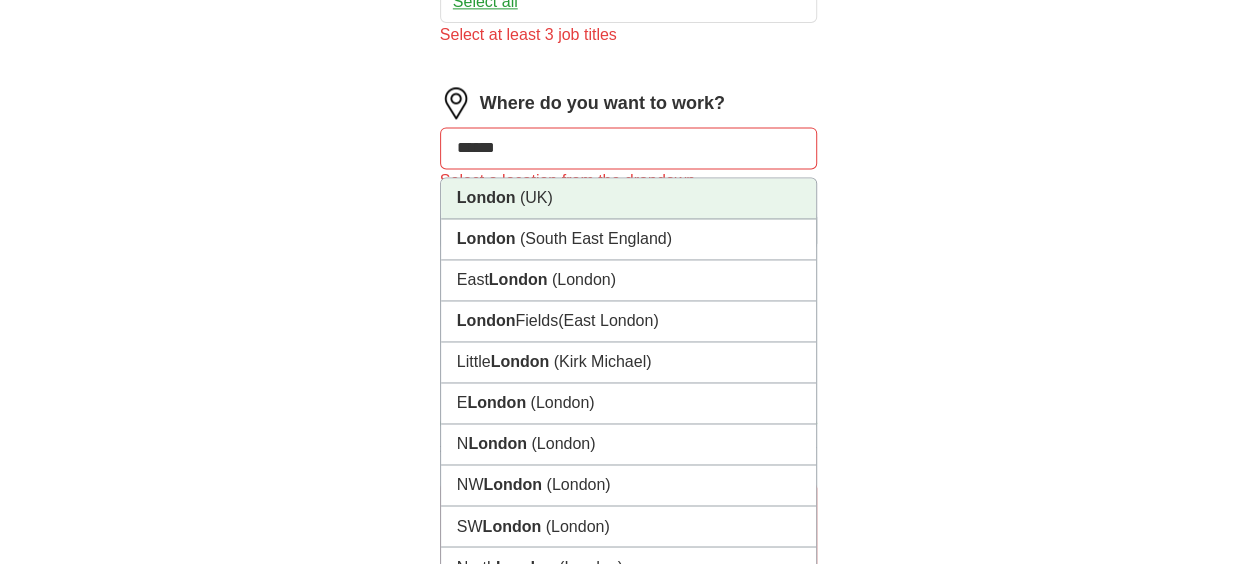 click on "(UK)" at bounding box center [536, 197] 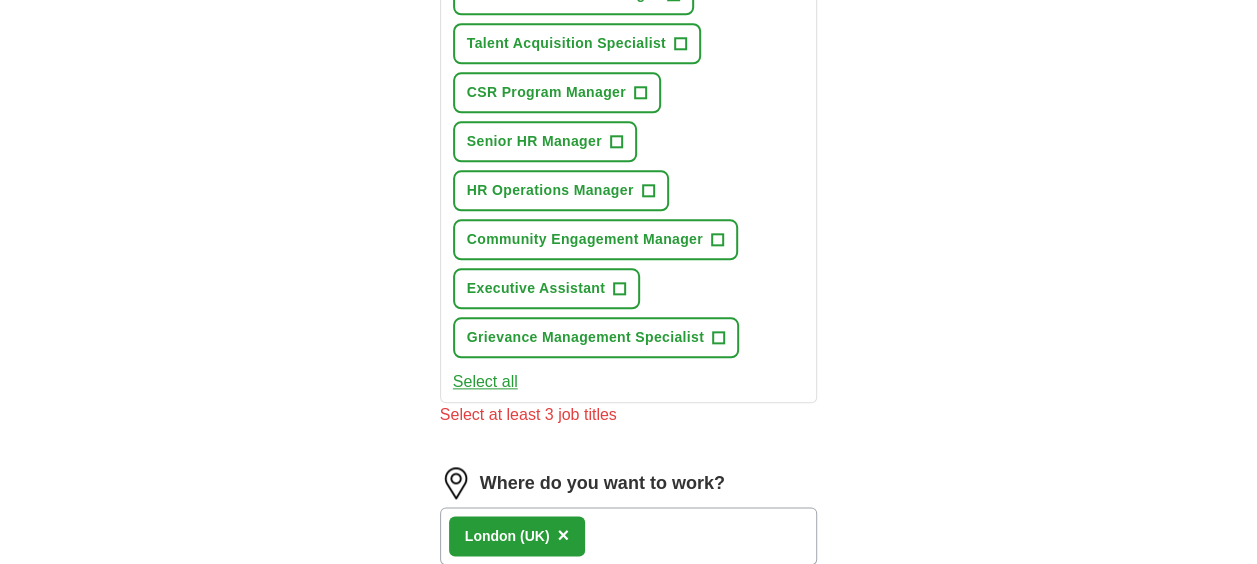 scroll, scrollTop: 982, scrollLeft: 0, axis: vertical 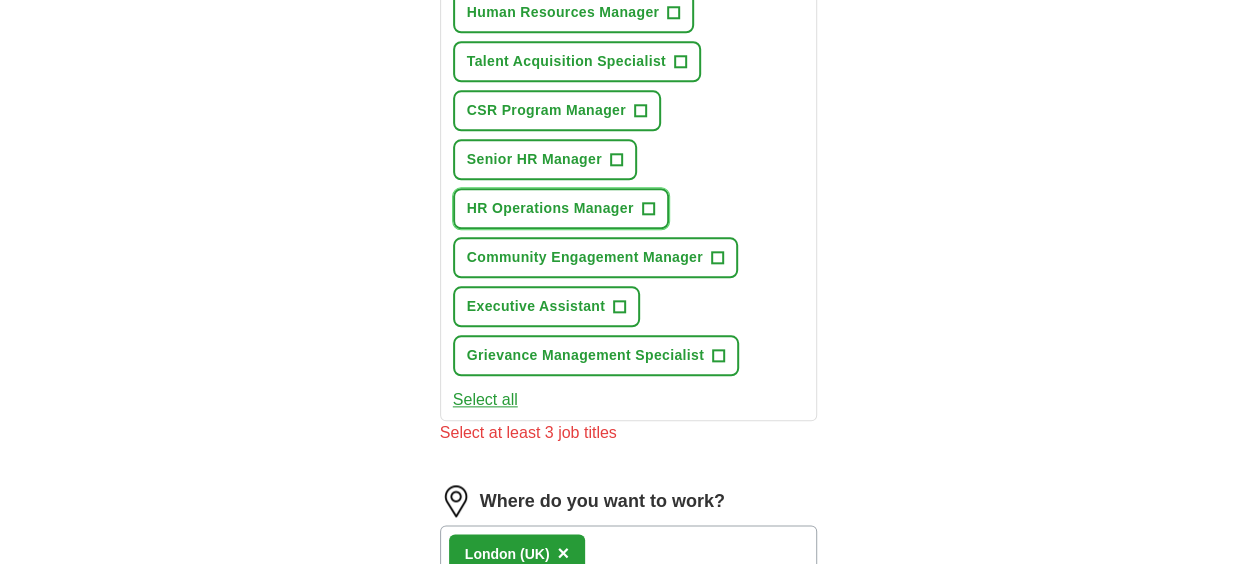 click on "HR Operations Manager" at bounding box center [550, 208] 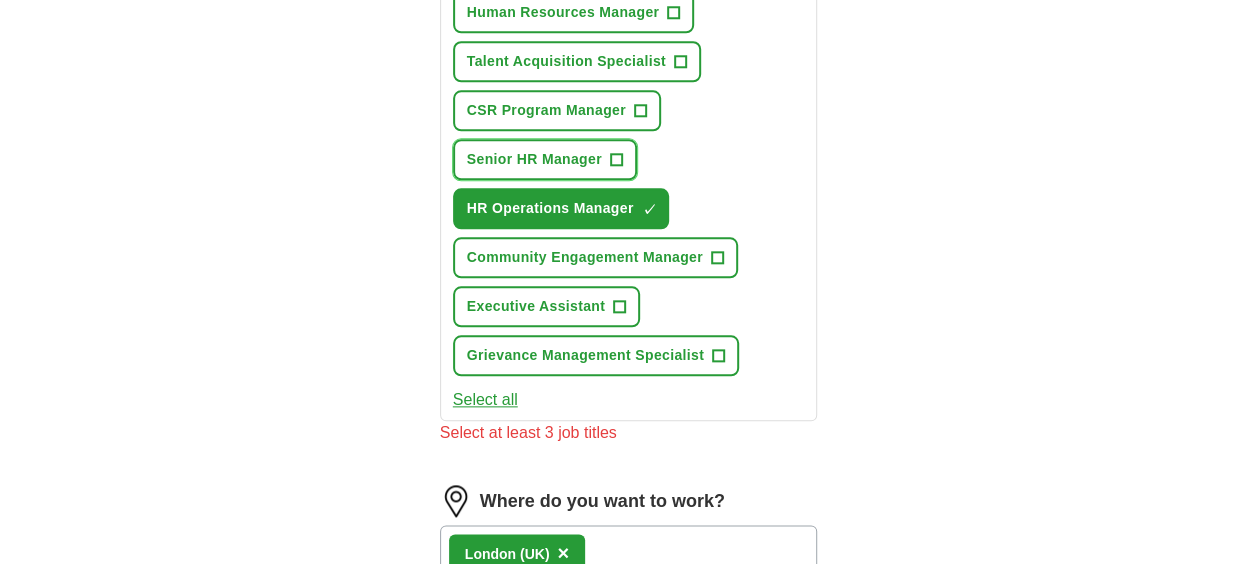 click on "Senior HR Manager" at bounding box center (534, 159) 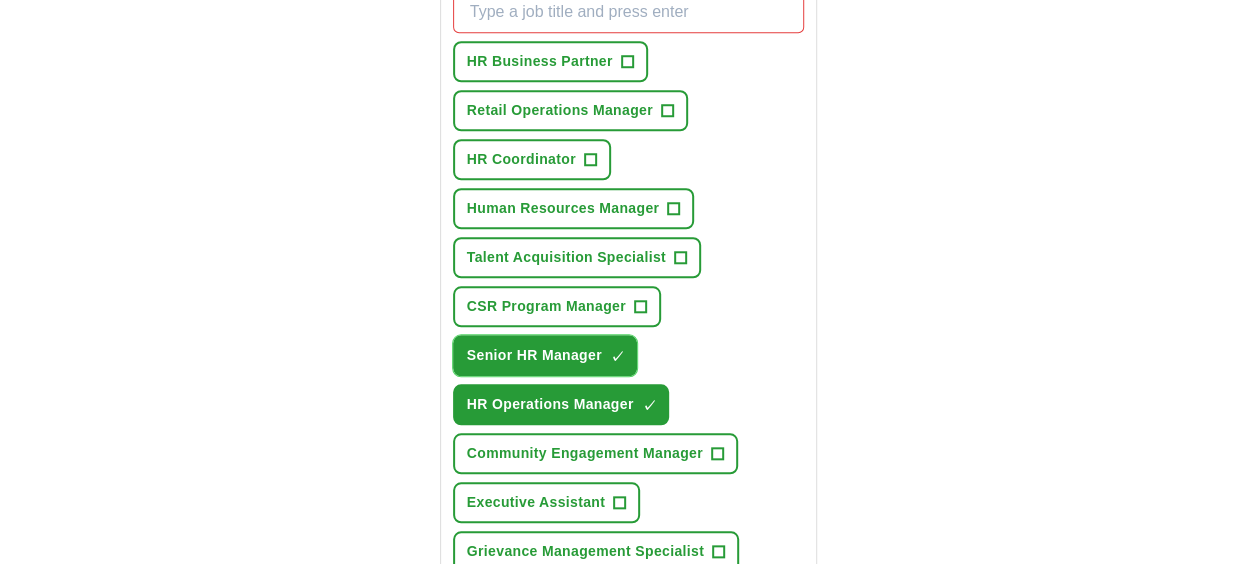 scroll, scrollTop: 763, scrollLeft: 0, axis: vertical 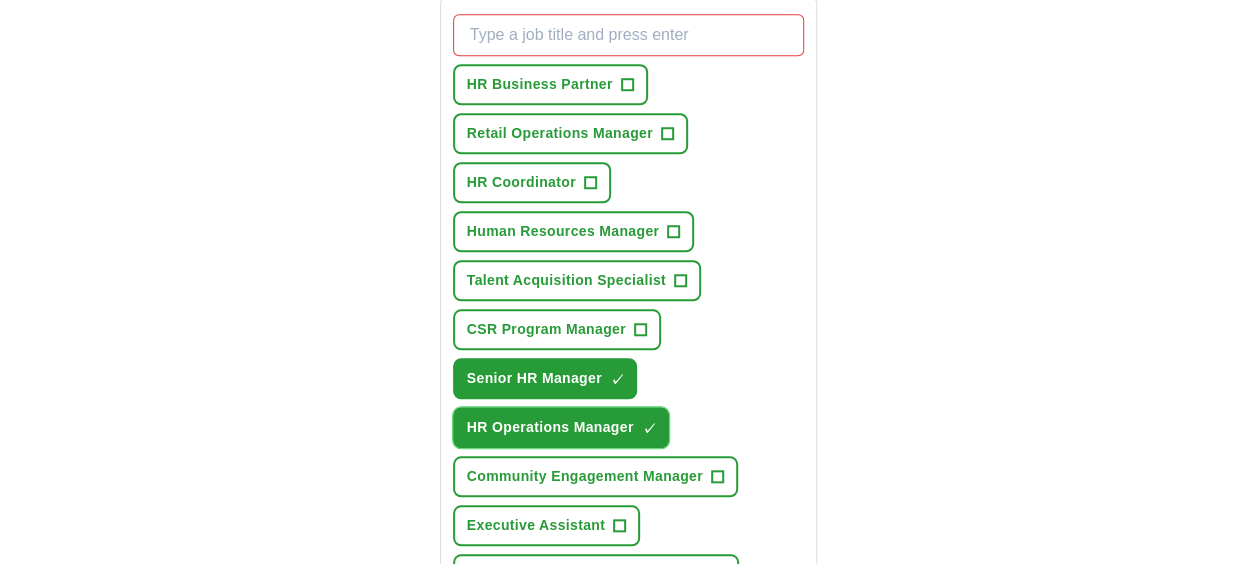 click on "×" at bounding box center (0, 0) 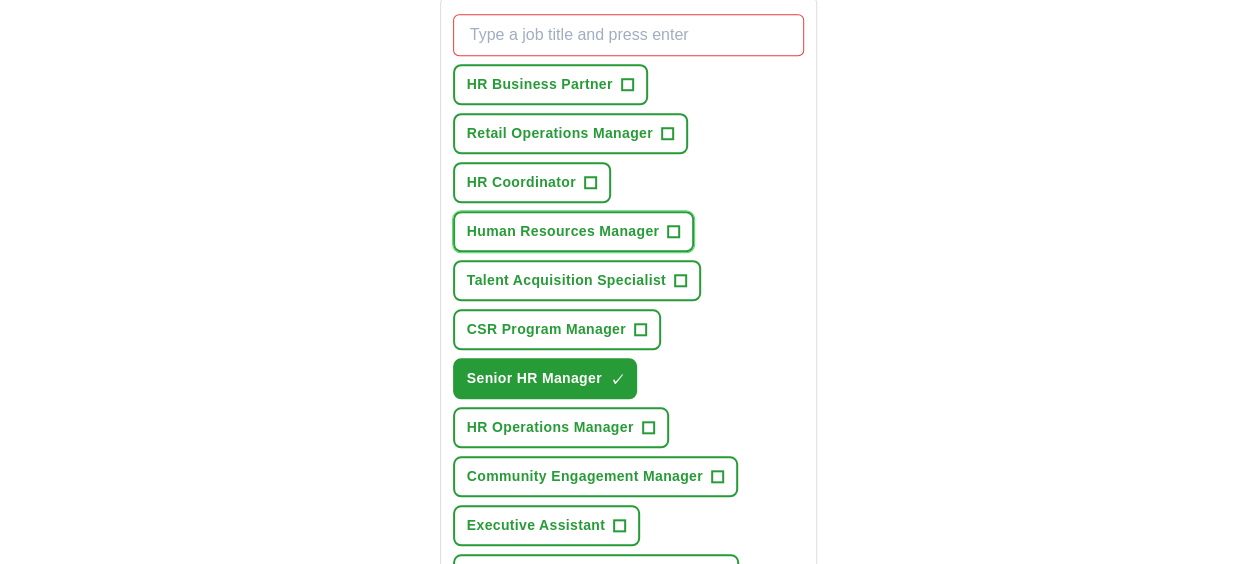 click on "Human Resources Manager" at bounding box center (563, 231) 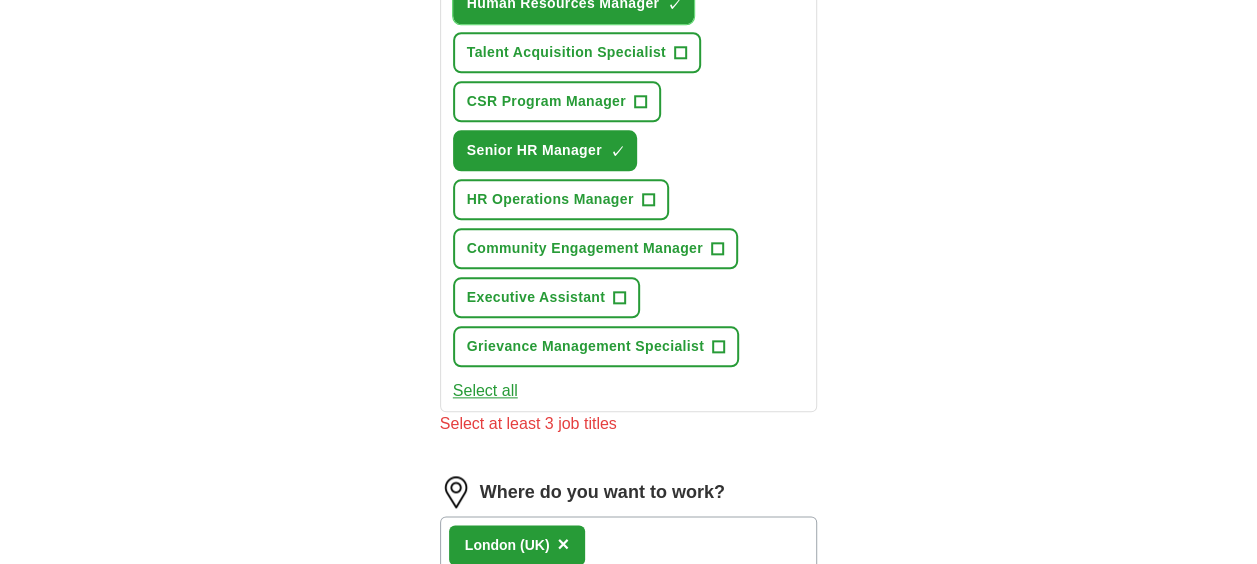 scroll, scrollTop: 1038, scrollLeft: 0, axis: vertical 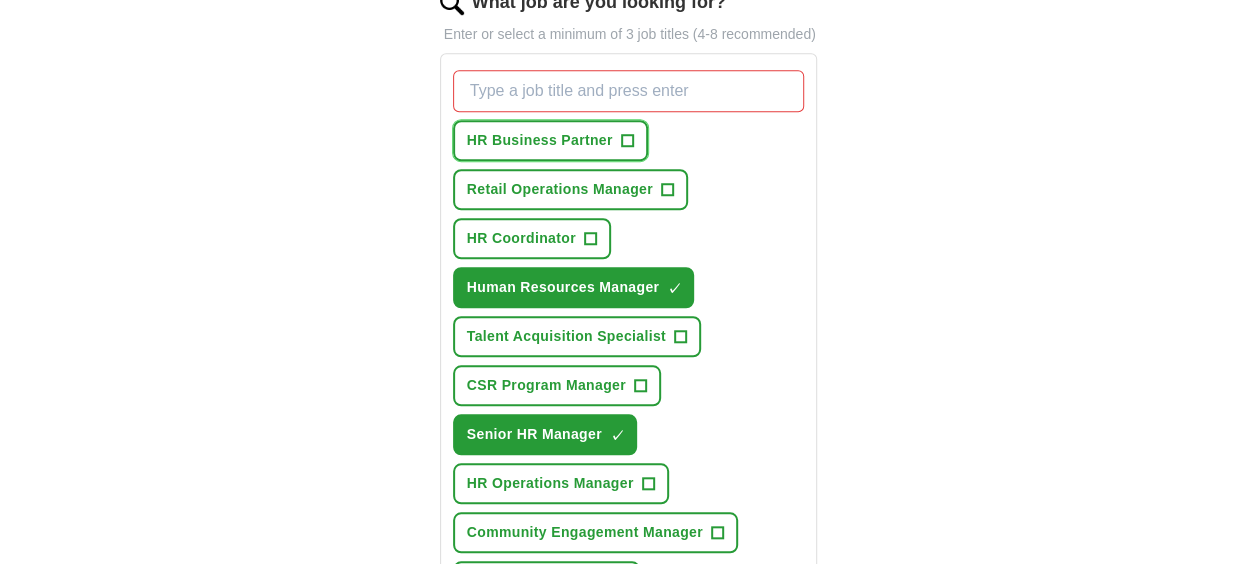 click on "HR Business Partner" at bounding box center (540, 140) 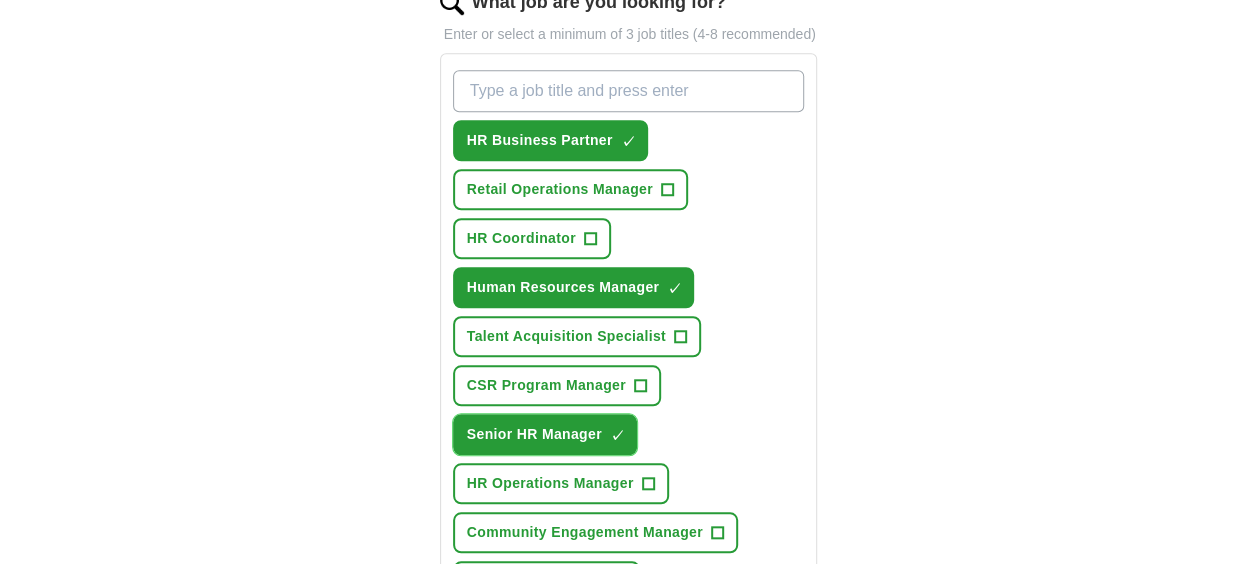 click on "×" at bounding box center [0, 0] 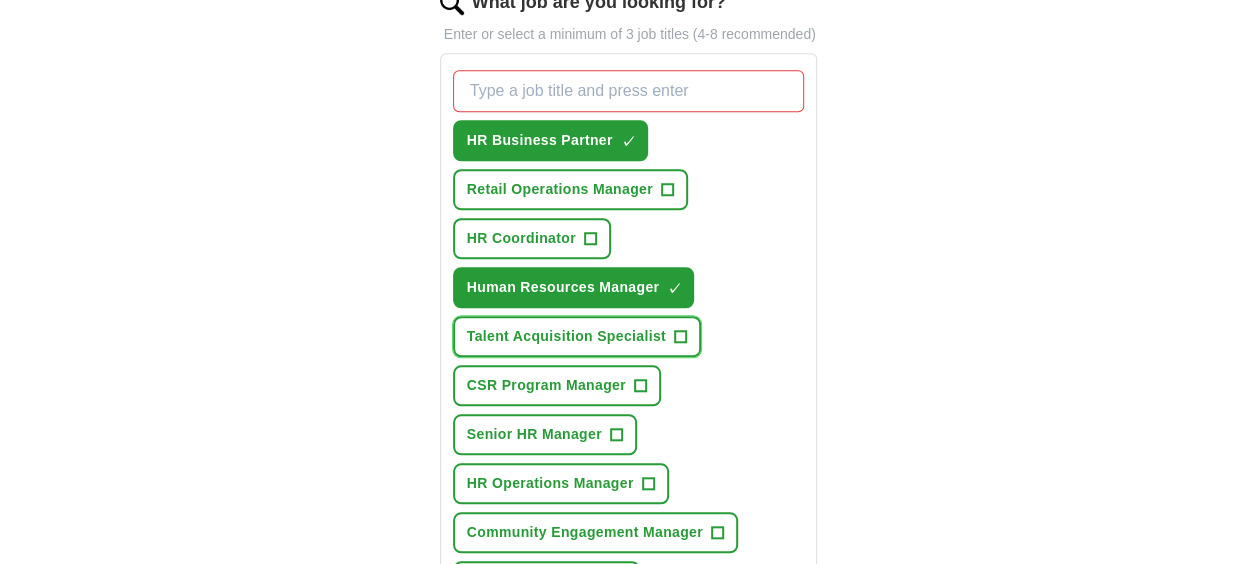 click on "Talent Acquisition Specialist" at bounding box center (566, 336) 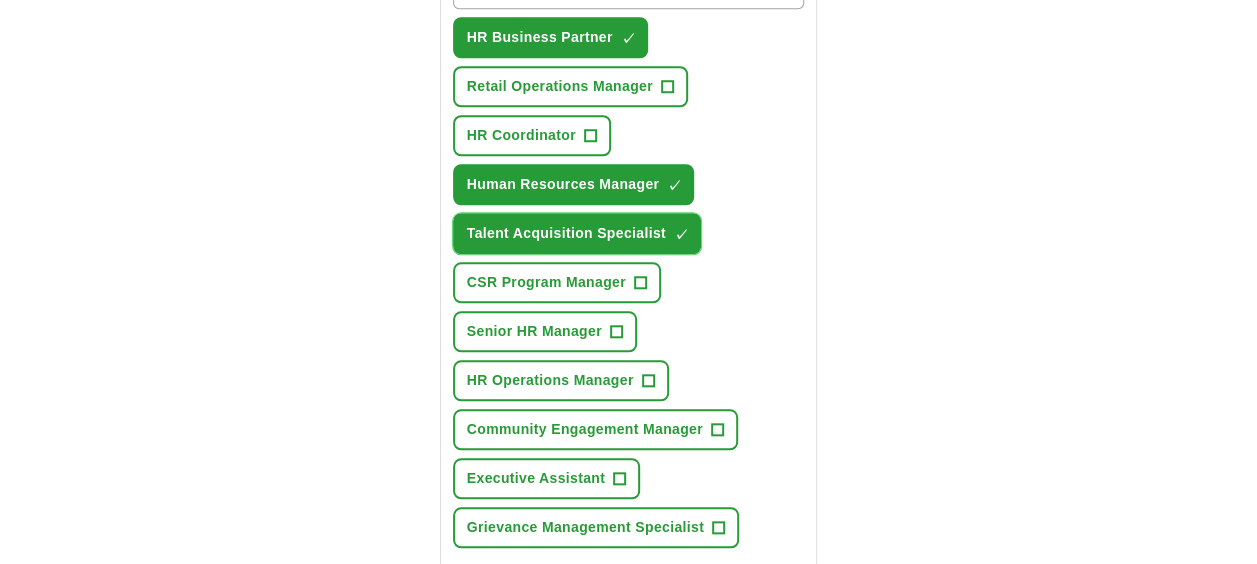 scroll, scrollTop: 824, scrollLeft: 0, axis: vertical 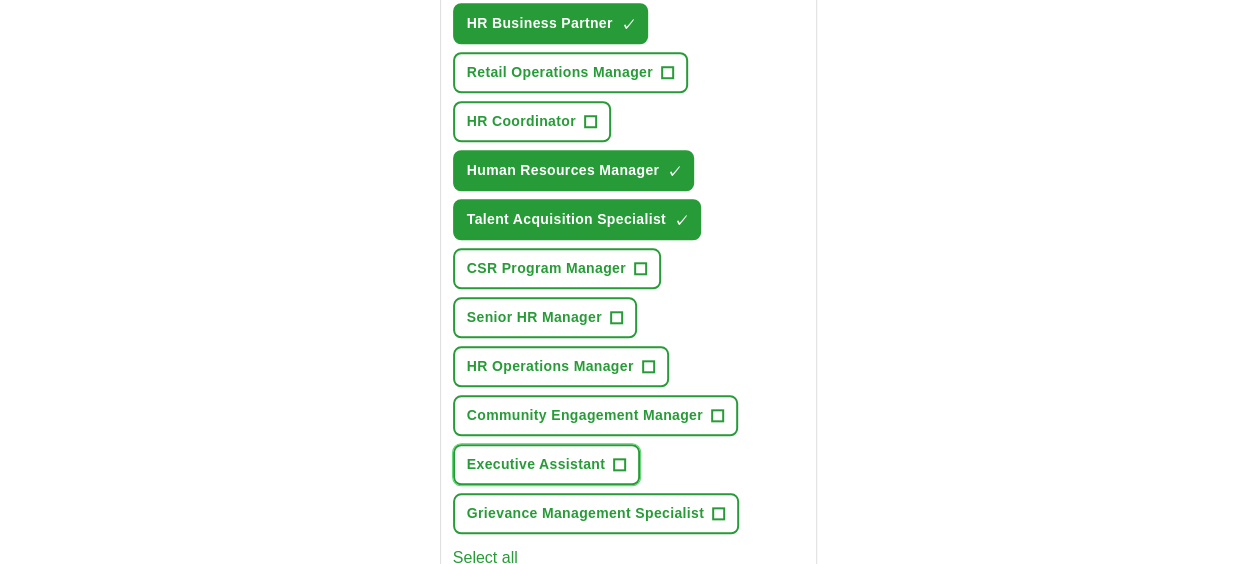 click on "+" at bounding box center [620, 465] 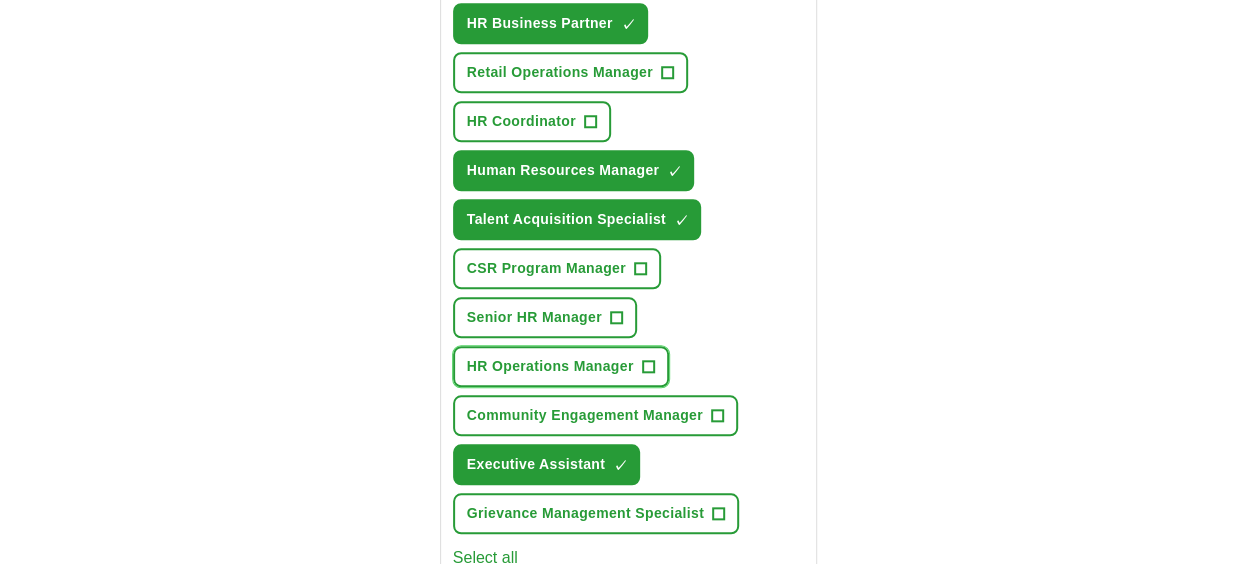 click on "HR Operations Manager" at bounding box center [550, 366] 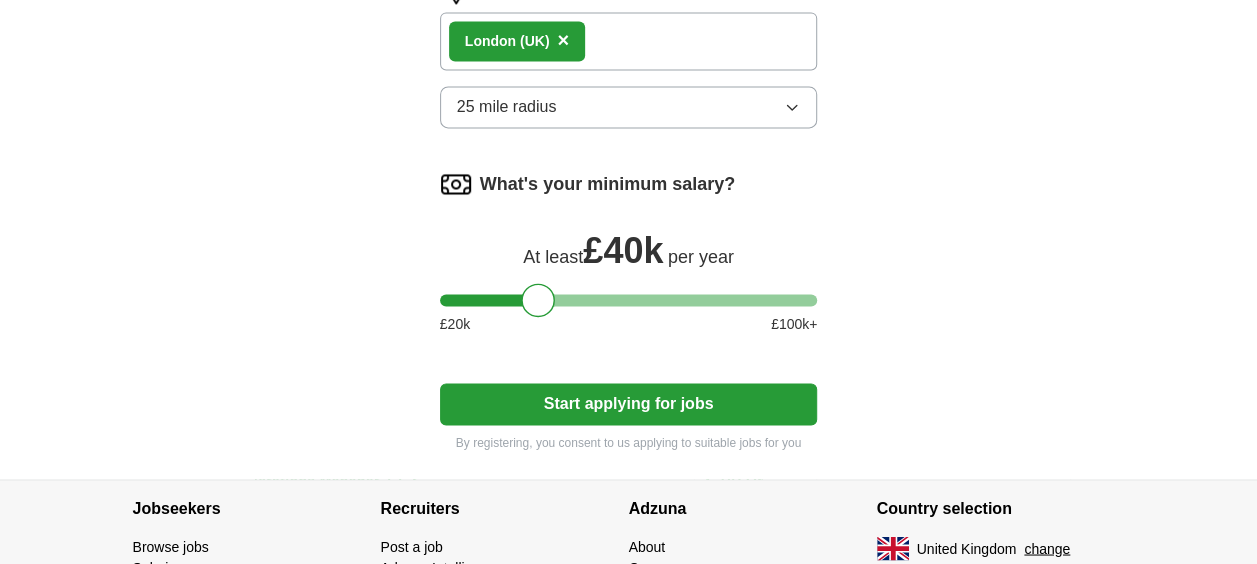 scroll, scrollTop: 1534, scrollLeft: 0, axis: vertical 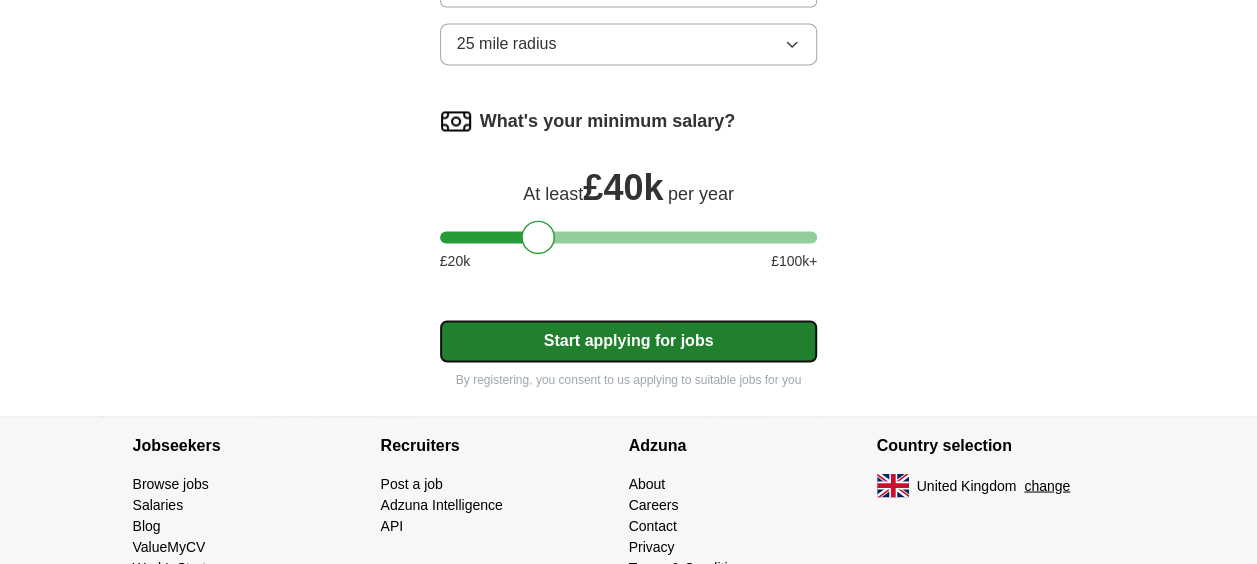 click on "Start applying for jobs" at bounding box center (629, 341) 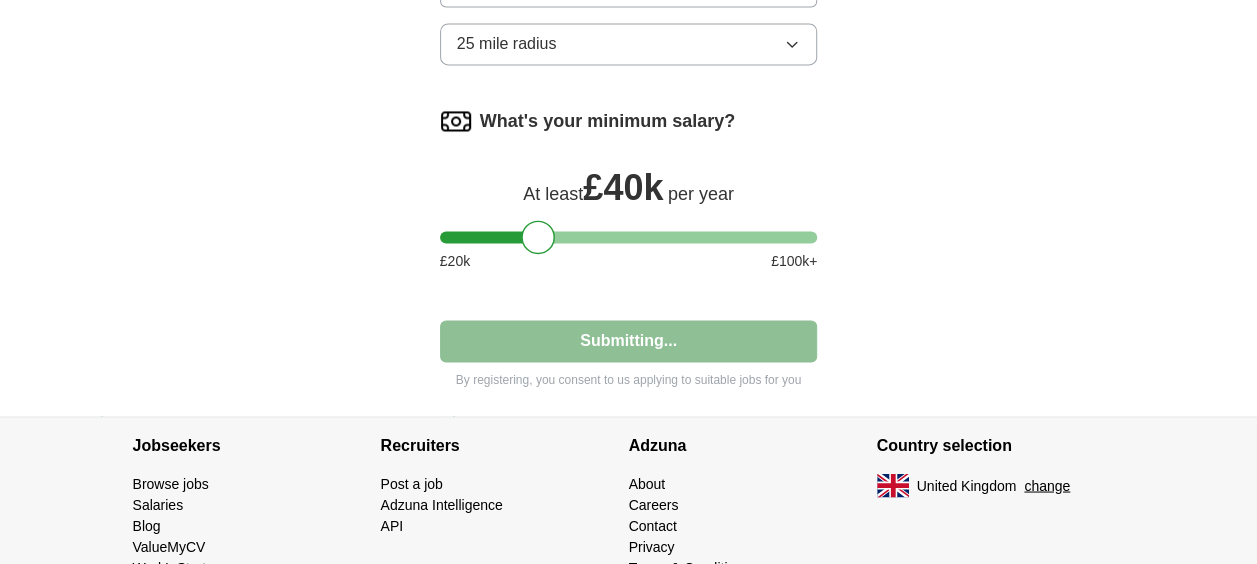 select on "**" 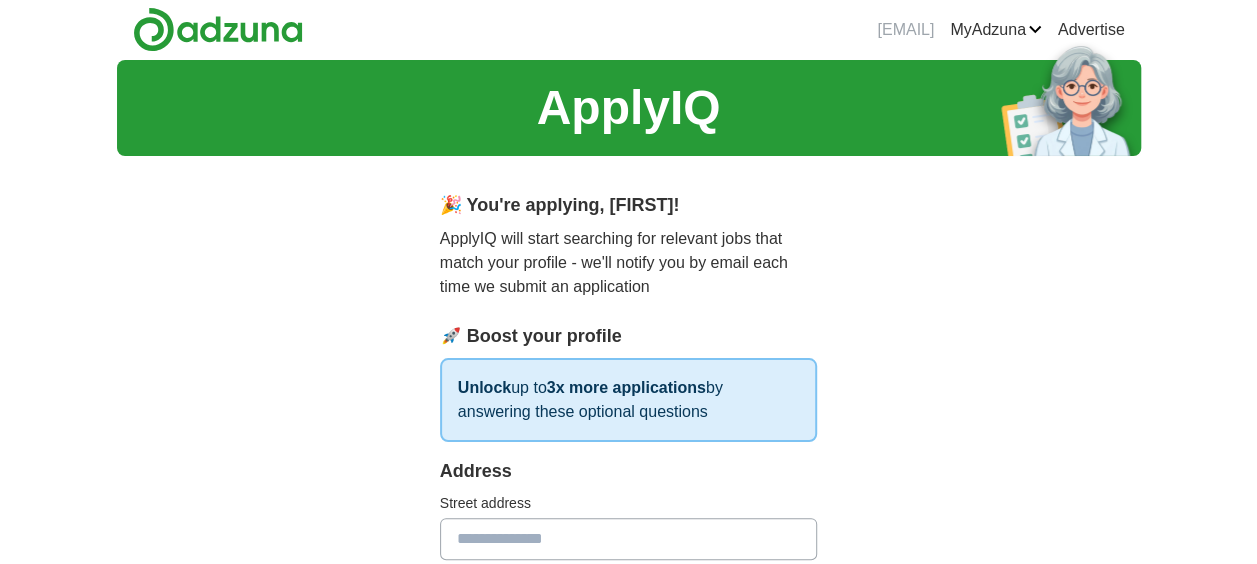 scroll, scrollTop: 0, scrollLeft: 0, axis: both 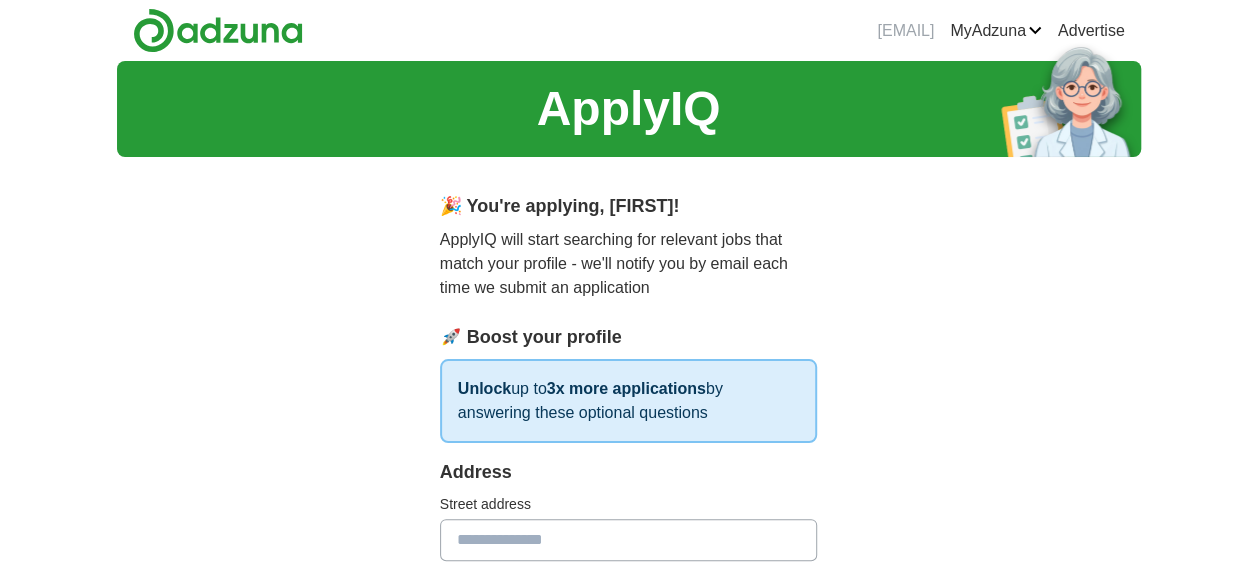 drag, startPoint x: 1255, startPoint y: 138, endPoint x: 1258, endPoint y: 164, distance: 26.172504 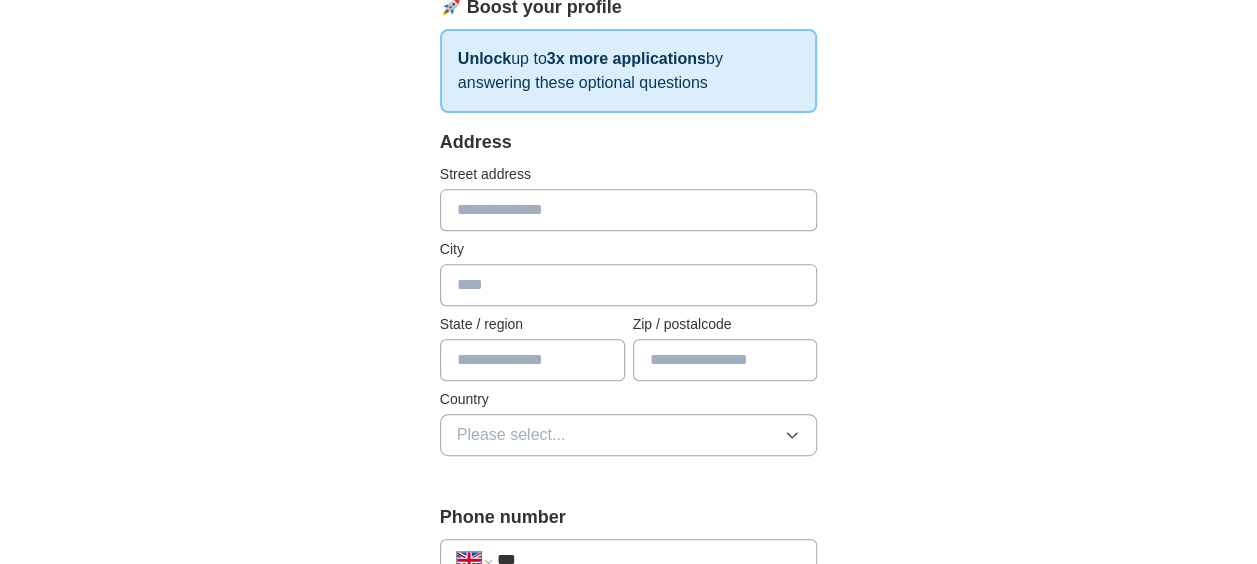 scroll, scrollTop: 327, scrollLeft: 0, axis: vertical 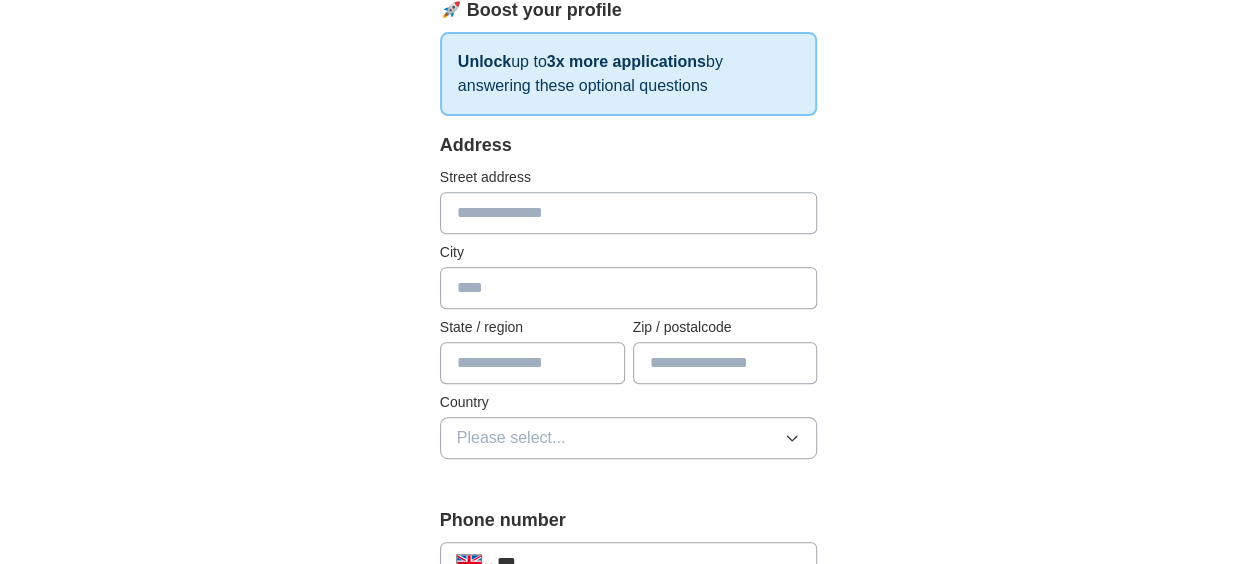 click at bounding box center (725, 363) 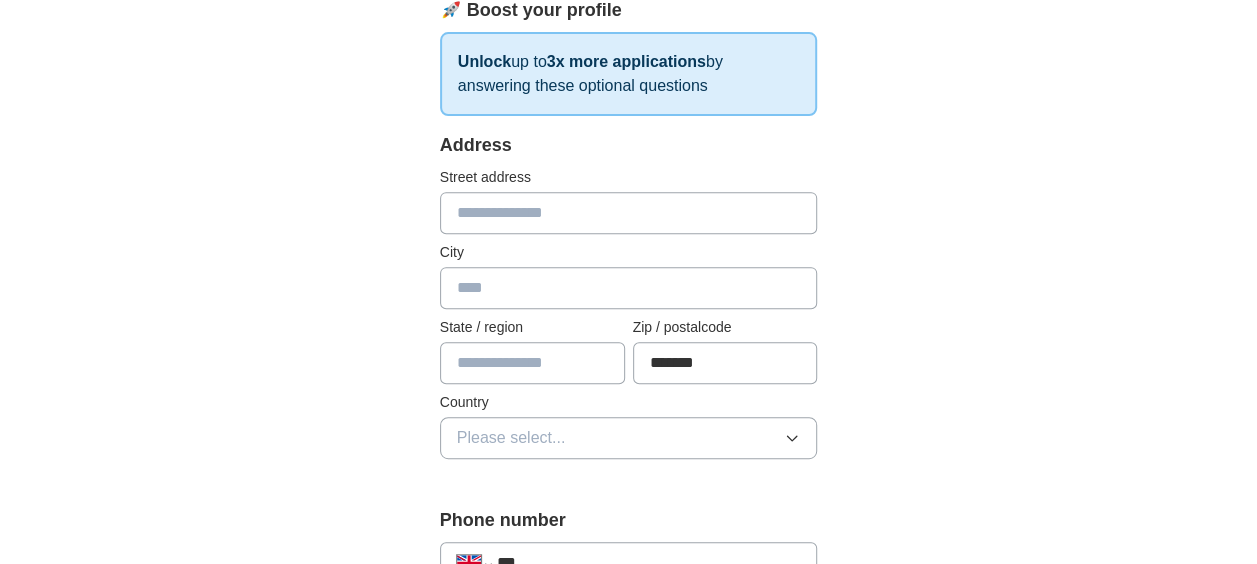 type on "**********" 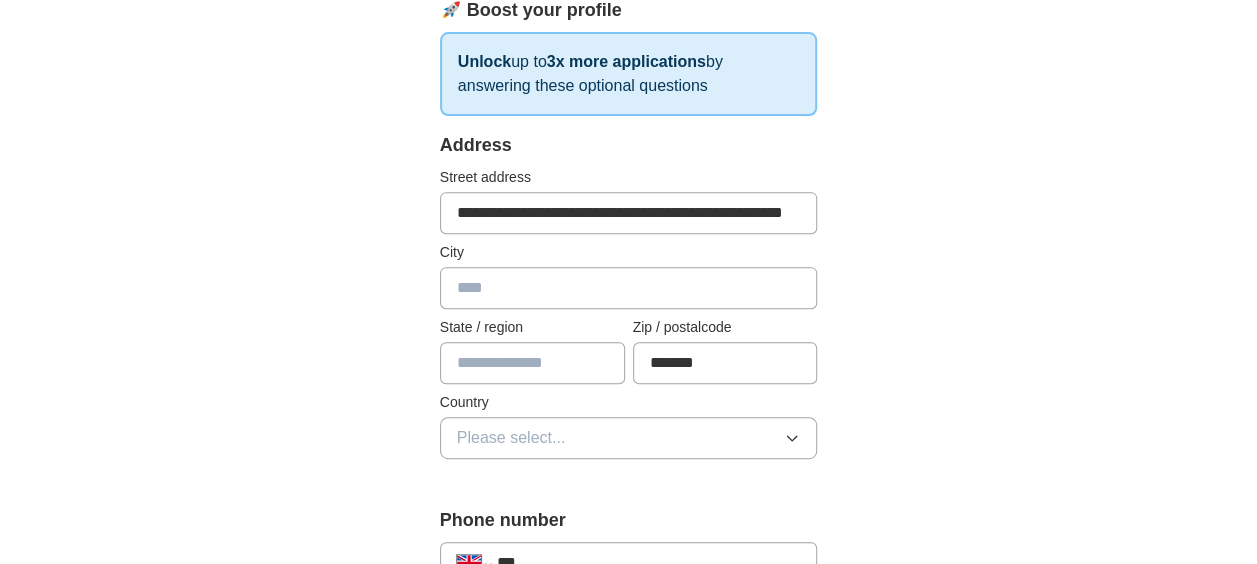 click at bounding box center (629, 288) 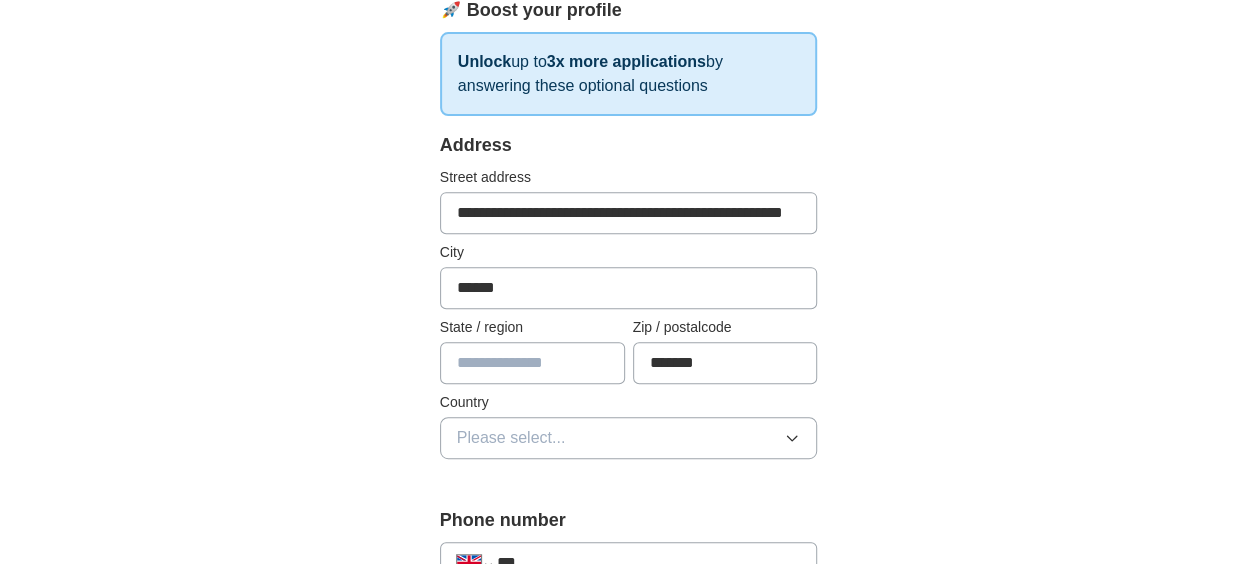 type on "******" 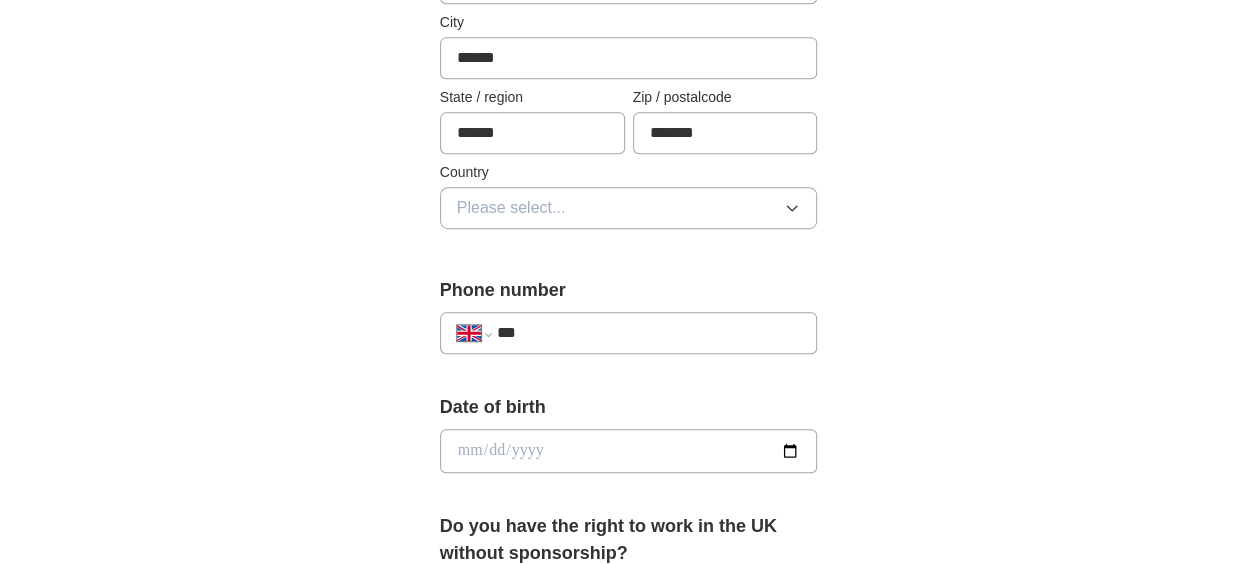 scroll, scrollTop: 560, scrollLeft: 0, axis: vertical 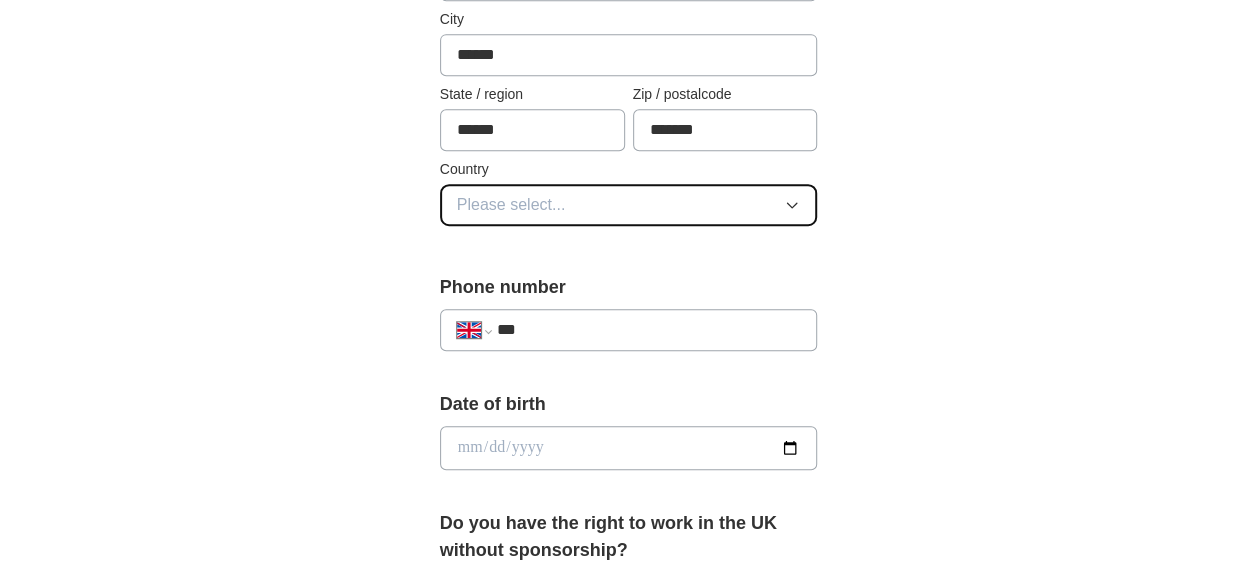 click on "Please select..." at bounding box center (629, 205) 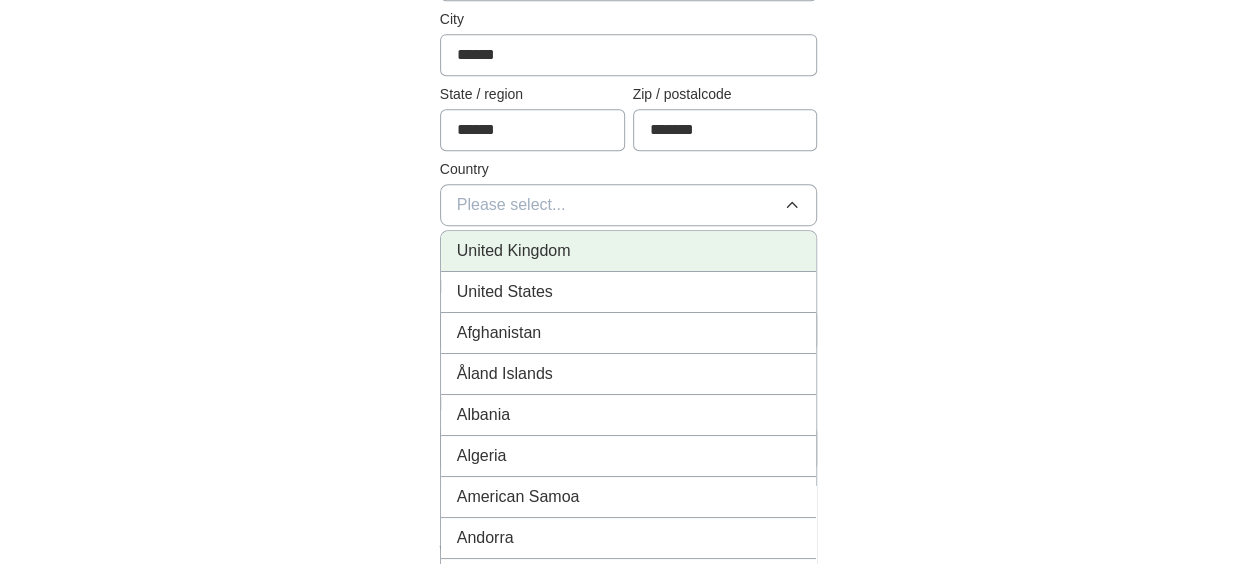 click on "United Kingdom" at bounding box center (629, 251) 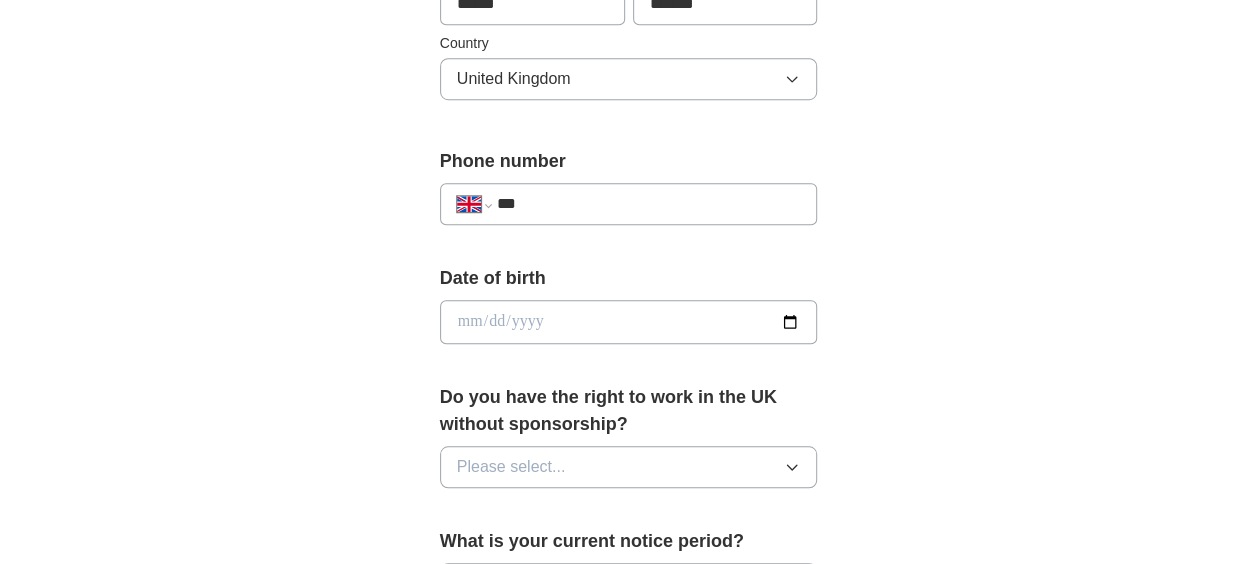 scroll, scrollTop: 708, scrollLeft: 0, axis: vertical 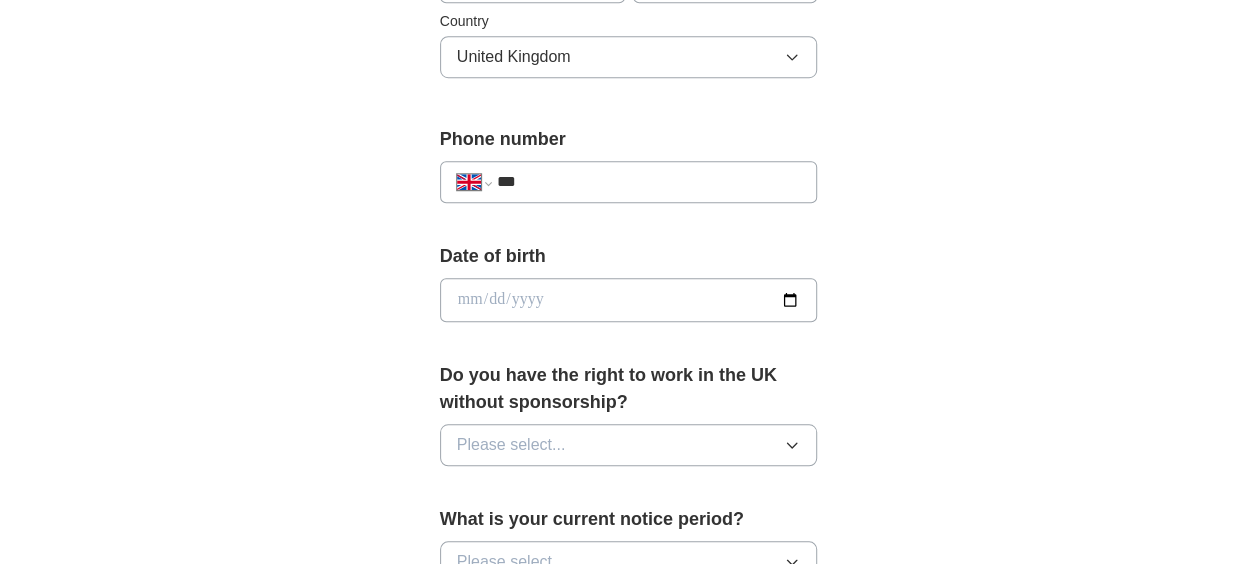 click on "***" at bounding box center [649, 182] 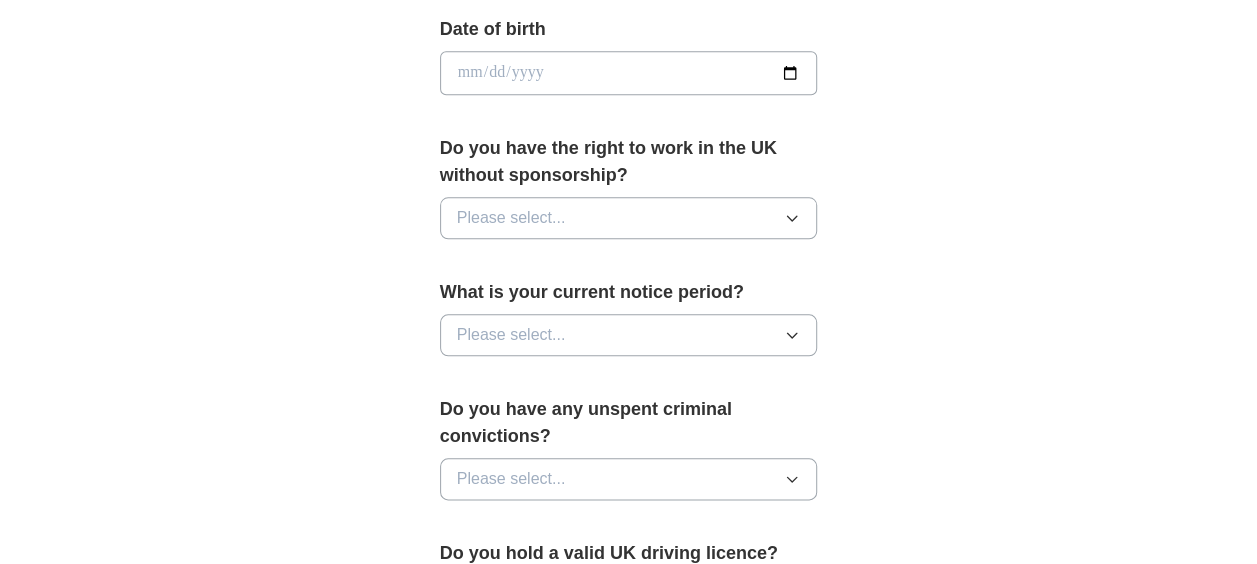 scroll, scrollTop: 949, scrollLeft: 0, axis: vertical 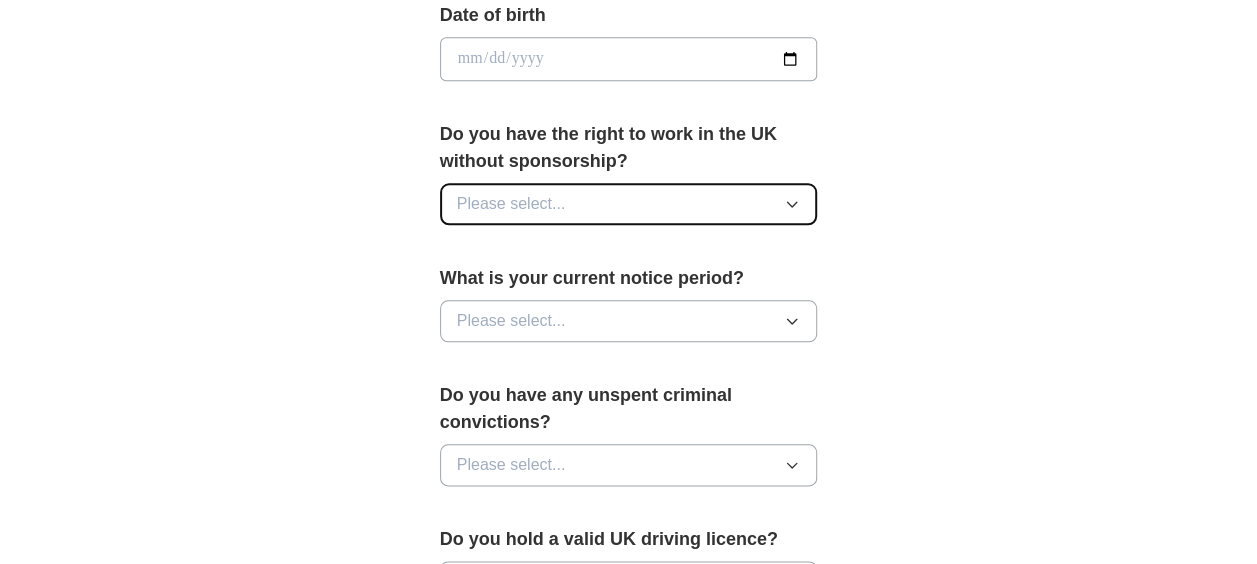 click on "Please select..." at bounding box center [629, 204] 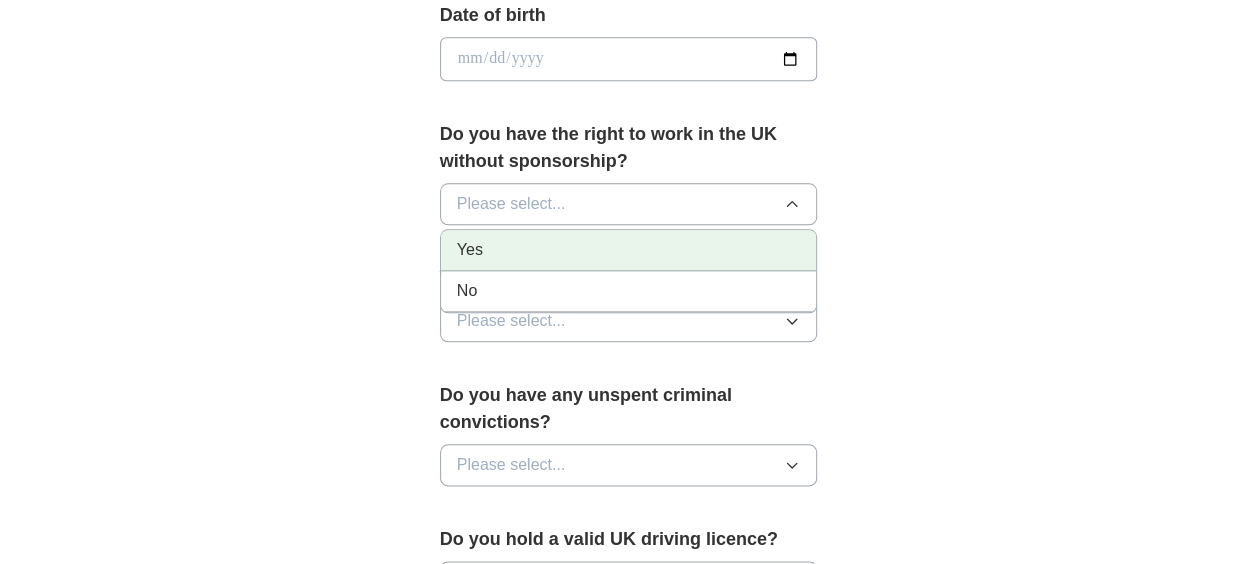 click on "Yes" at bounding box center (629, 250) 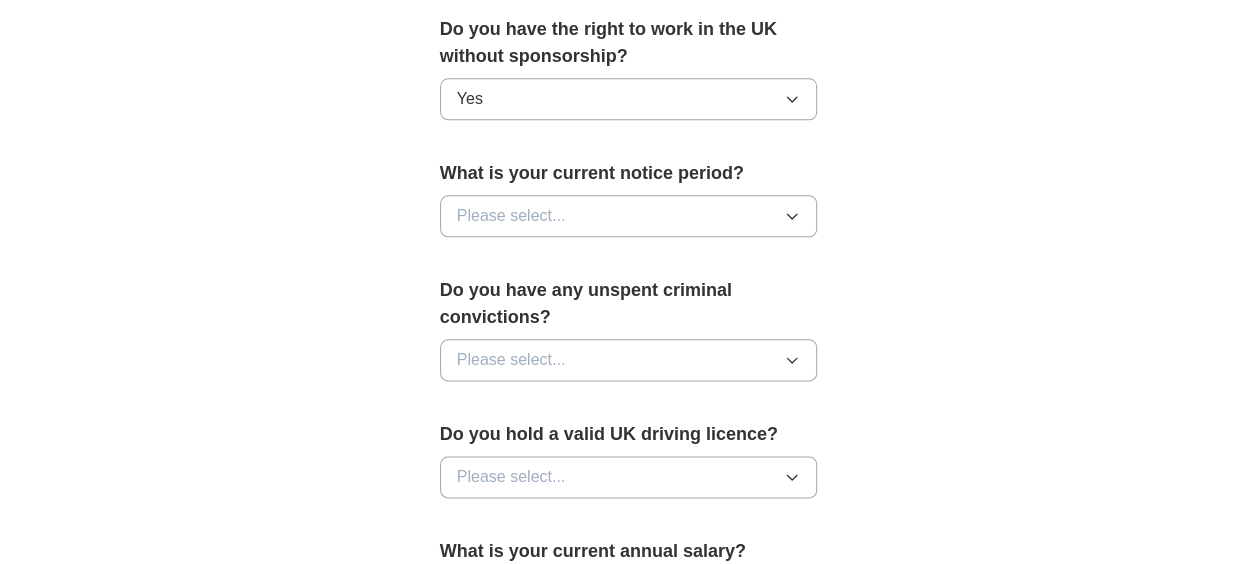 scroll, scrollTop: 1057, scrollLeft: 0, axis: vertical 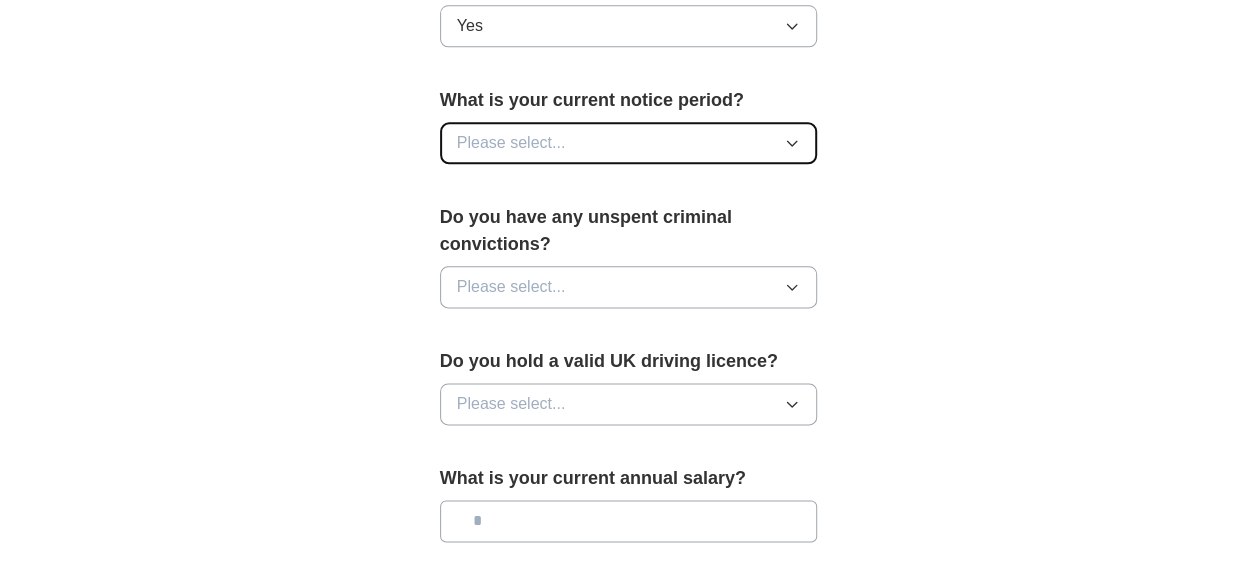 click on "Please select..." at bounding box center [629, 143] 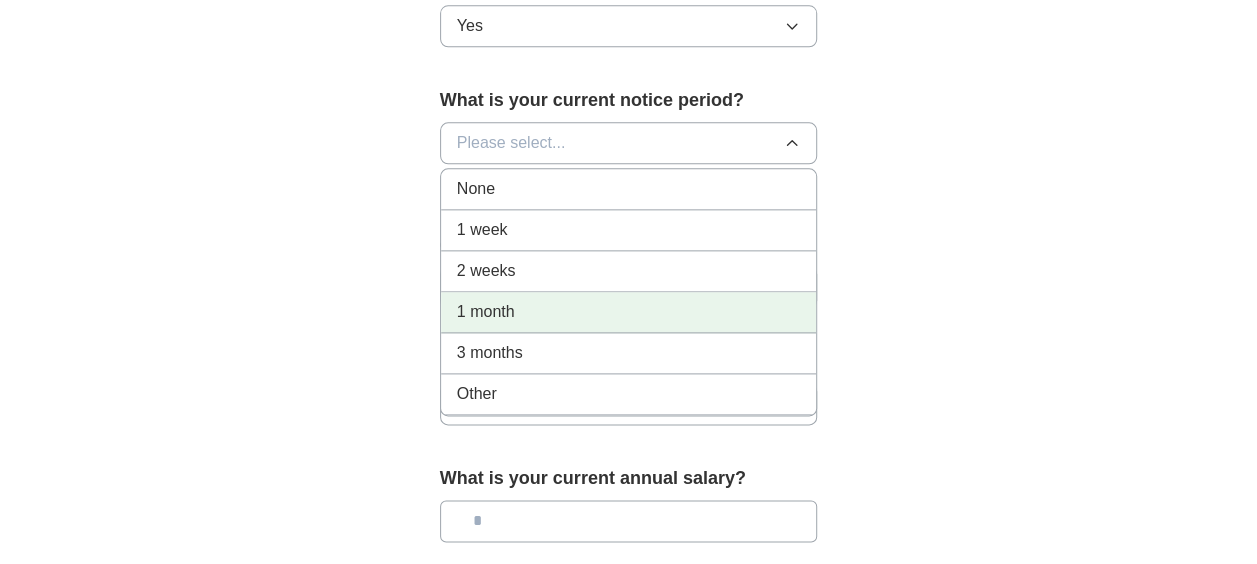 click on "1 month" at bounding box center [629, 312] 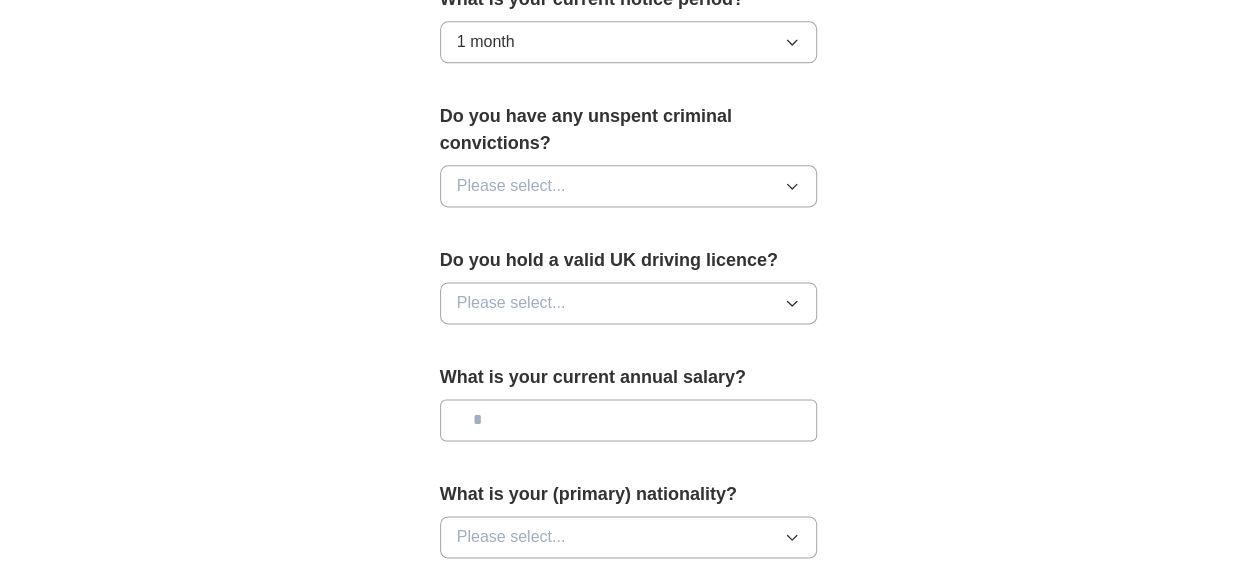 scroll, scrollTop: 1241, scrollLeft: 0, axis: vertical 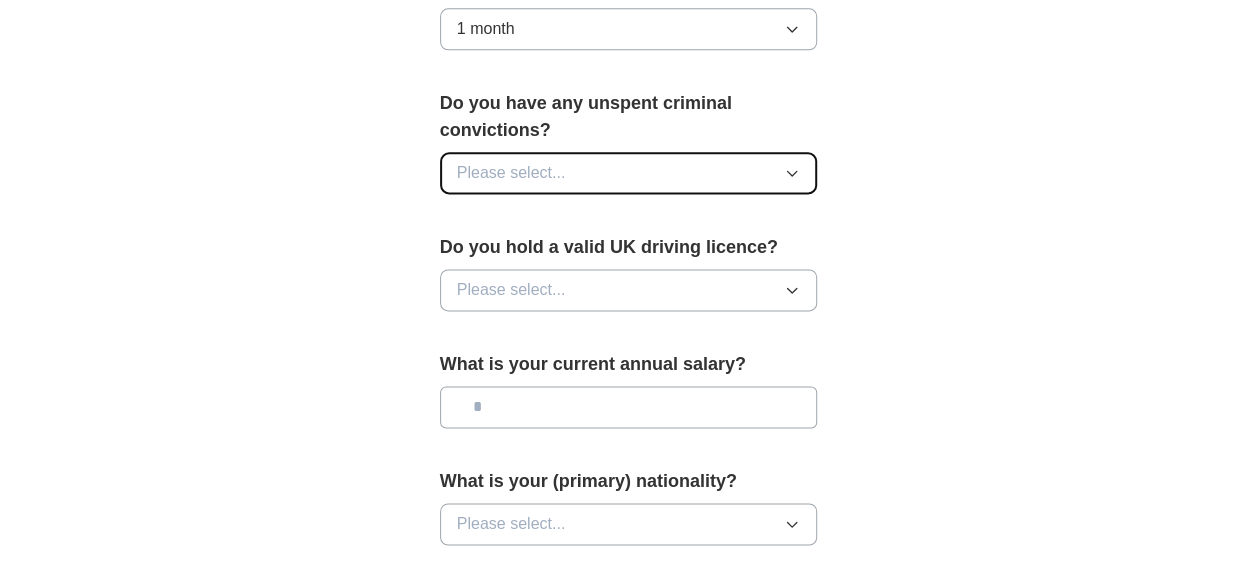 click on "Please select..." at bounding box center [629, 173] 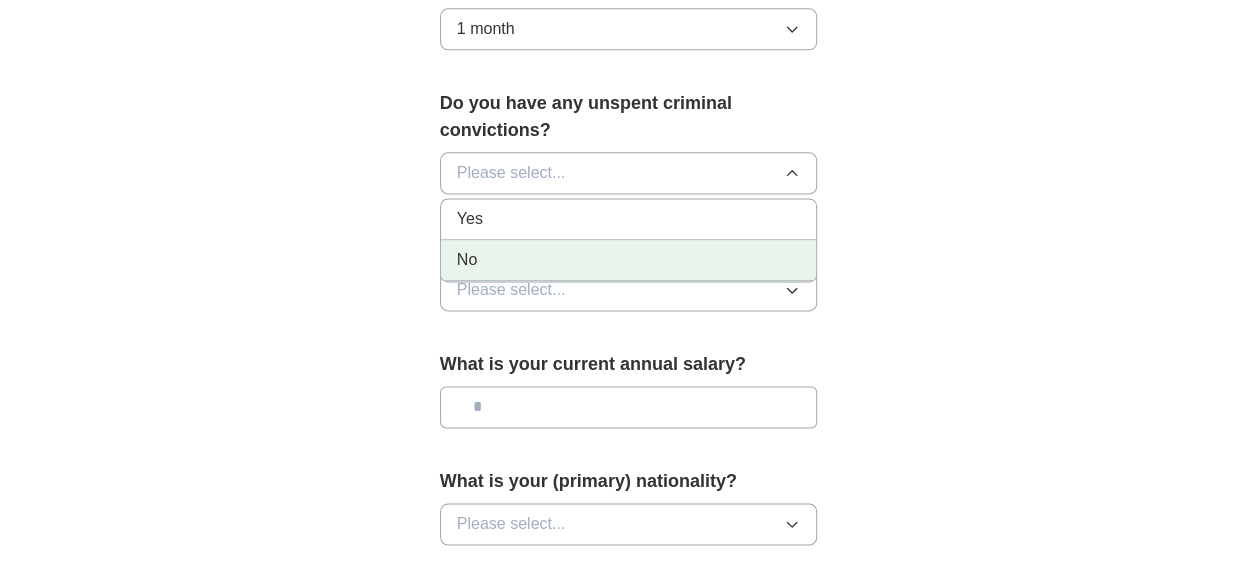 click on "No" at bounding box center (629, 260) 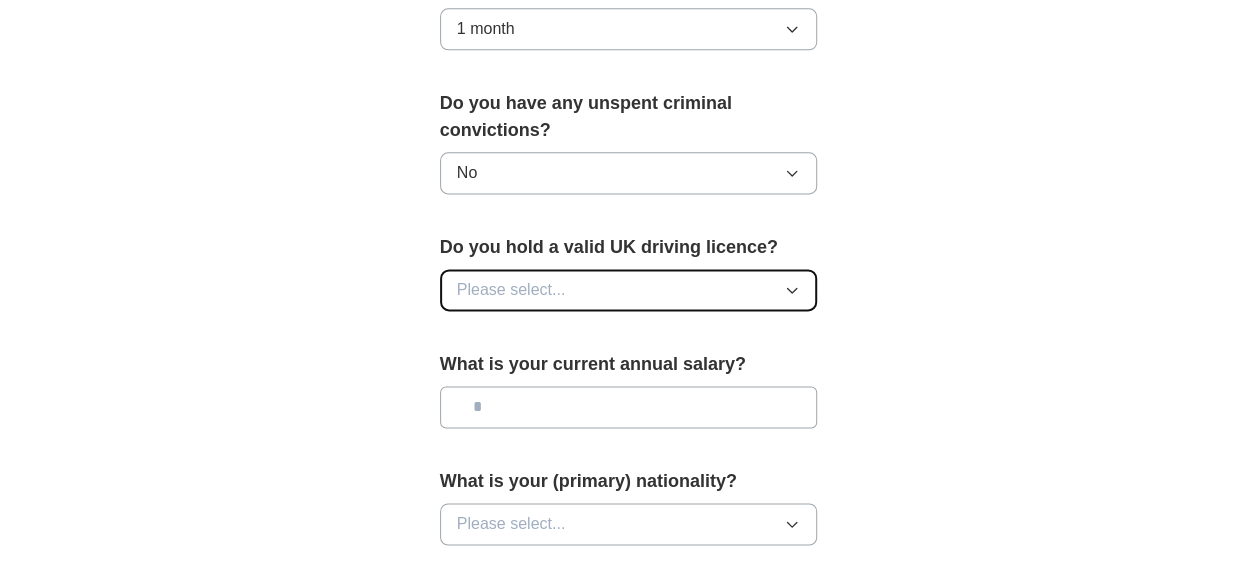 click on "Please select..." at bounding box center [629, 290] 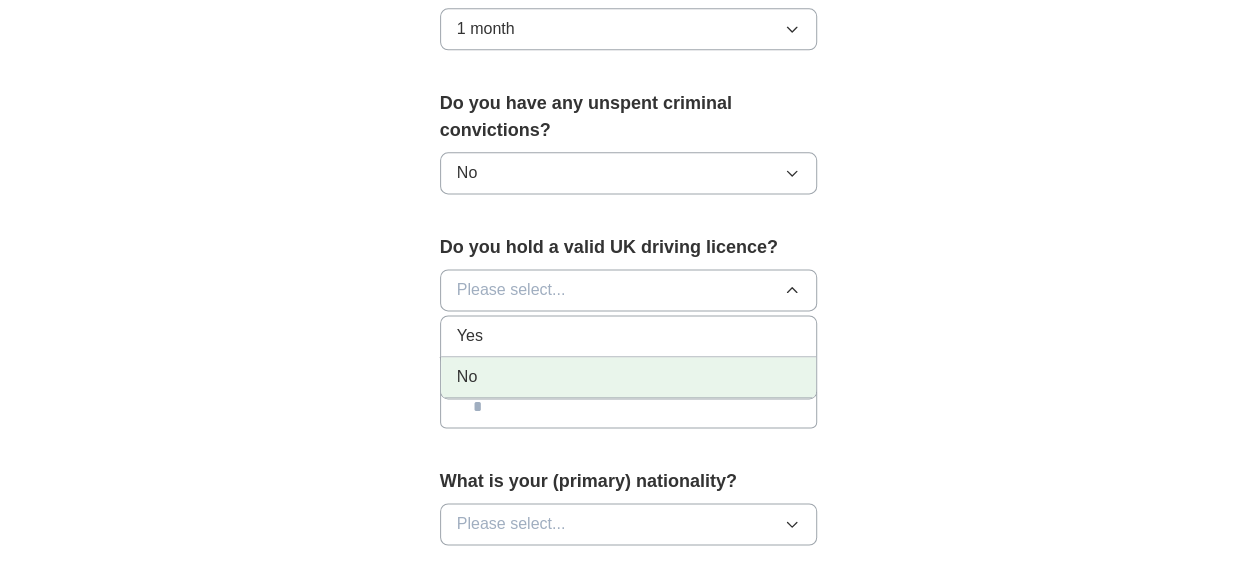 click on "No" at bounding box center [629, 377] 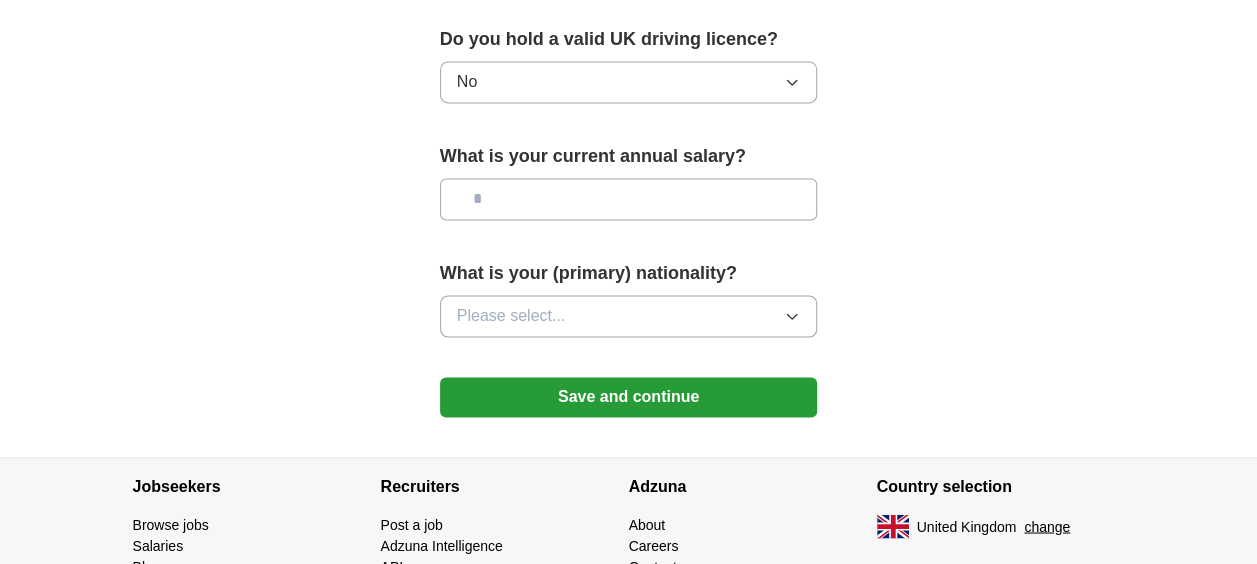 scroll, scrollTop: 1454, scrollLeft: 0, axis: vertical 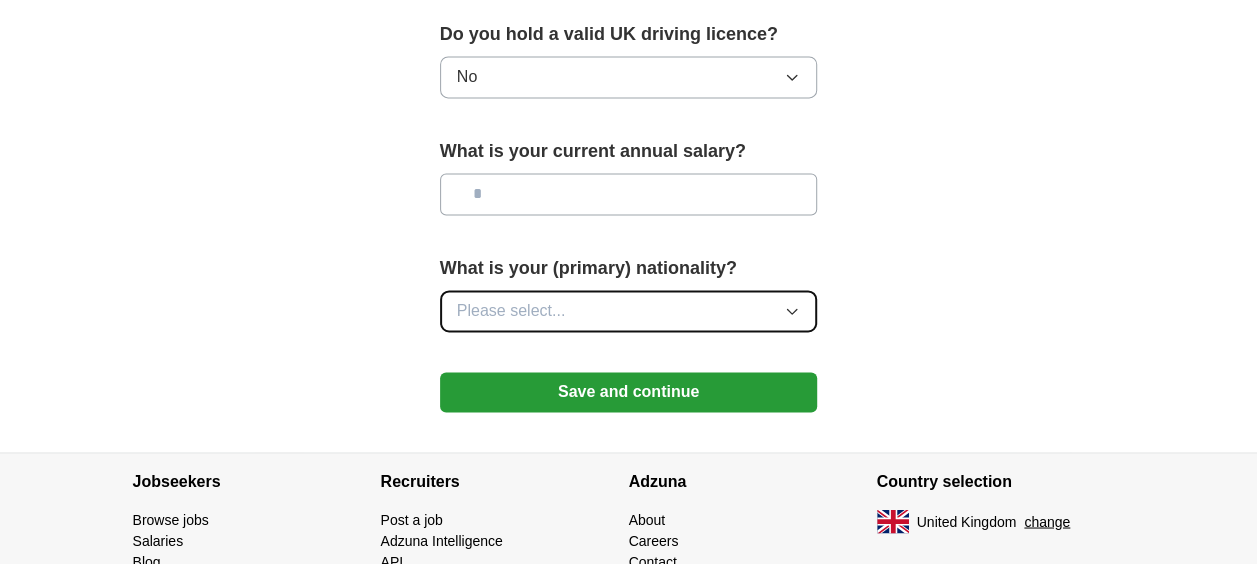 click on "Please select..." at bounding box center (629, 311) 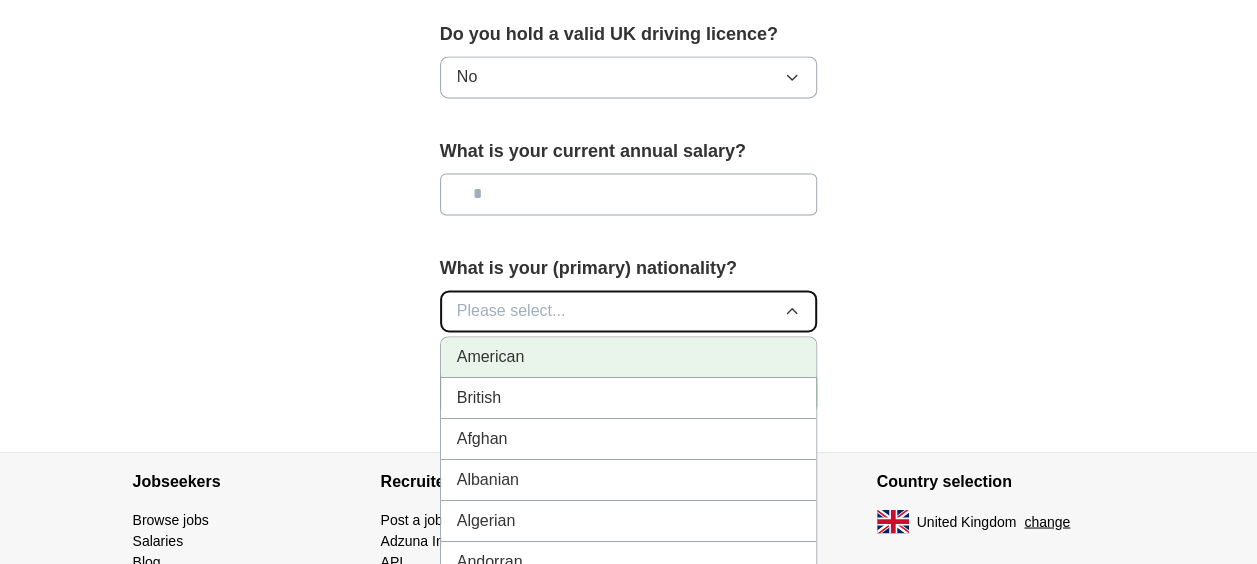 type 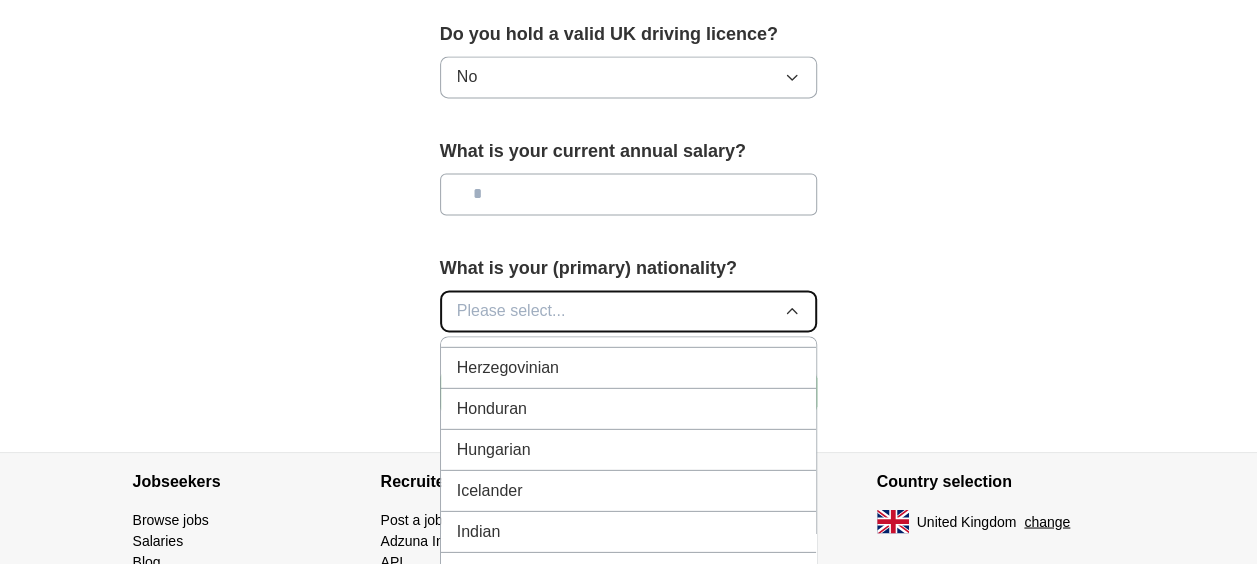 scroll, scrollTop: 3150, scrollLeft: 0, axis: vertical 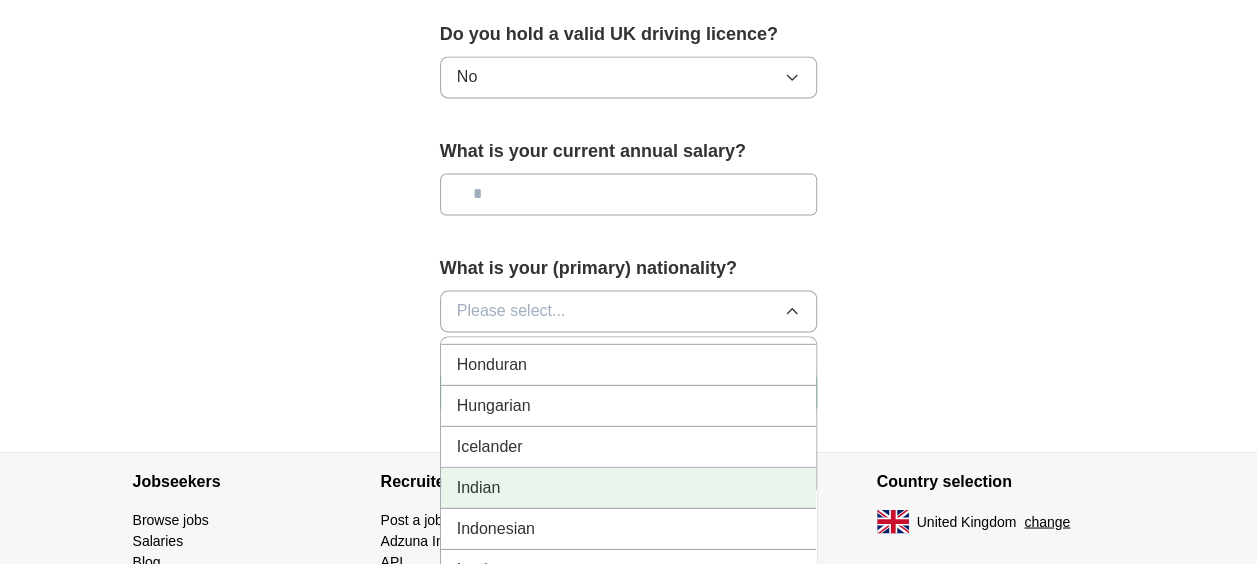 click on "Indian" at bounding box center (629, 487) 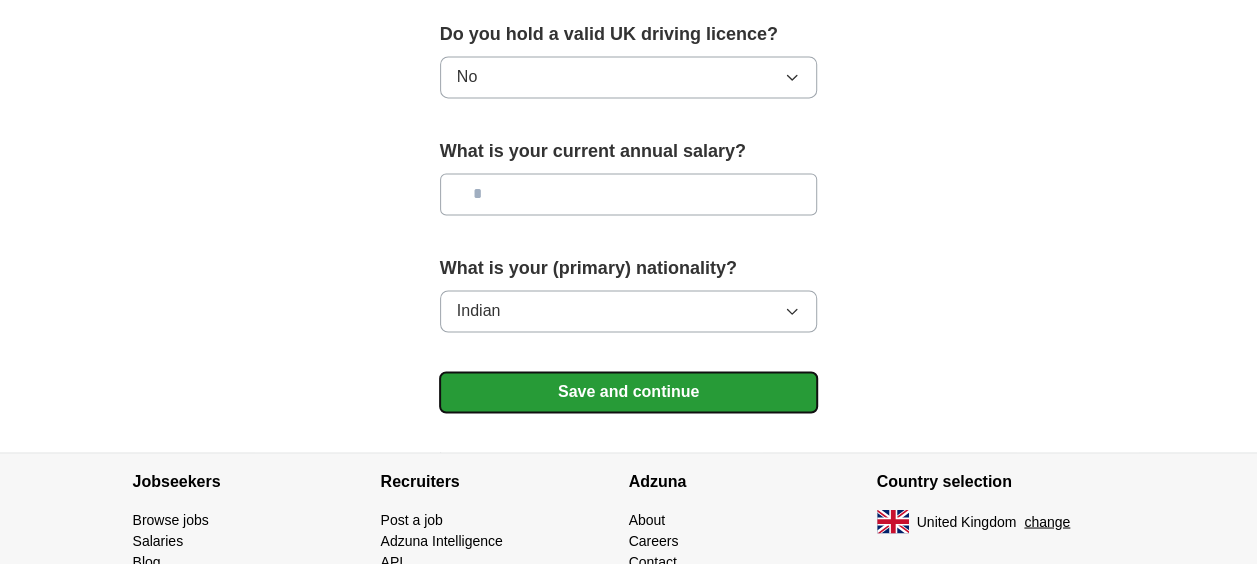 click on "Save and continue" at bounding box center [629, 392] 